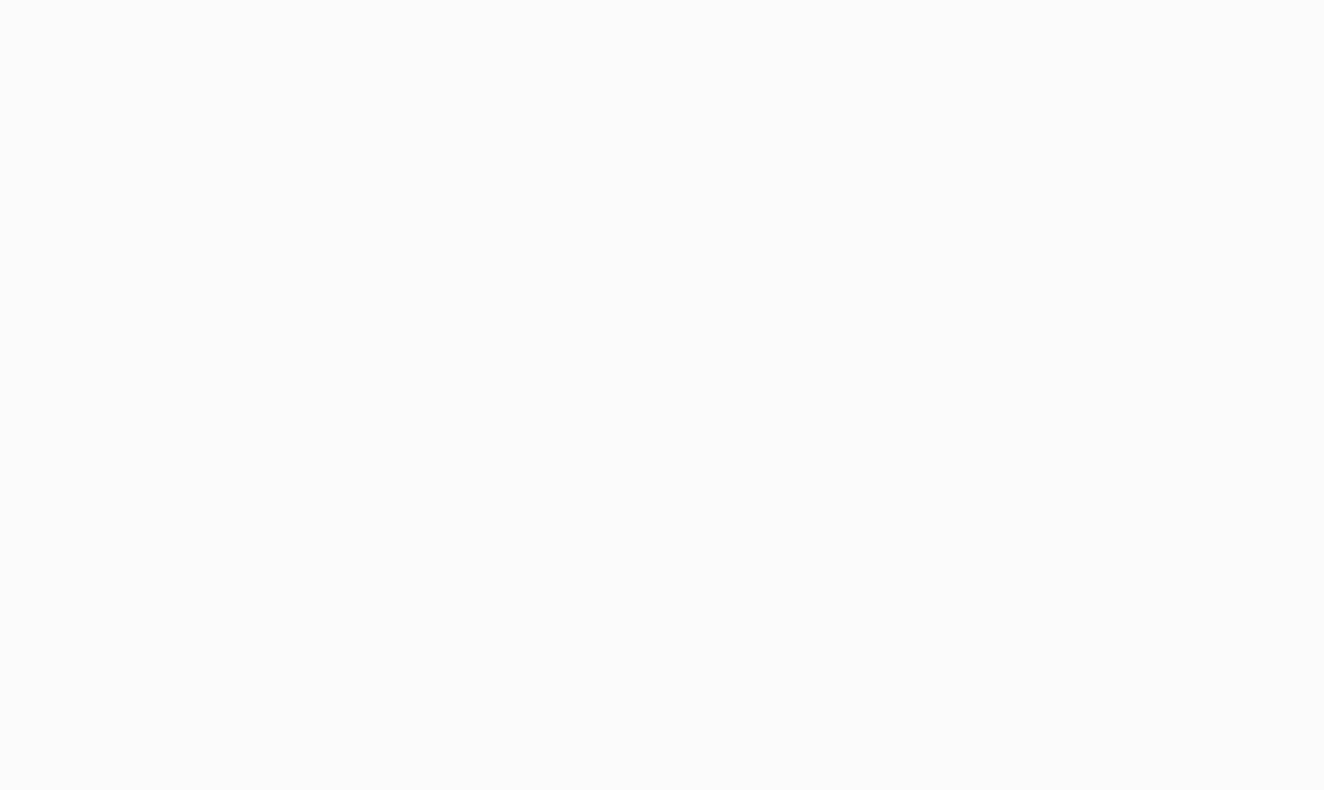 scroll, scrollTop: 0, scrollLeft: 0, axis: both 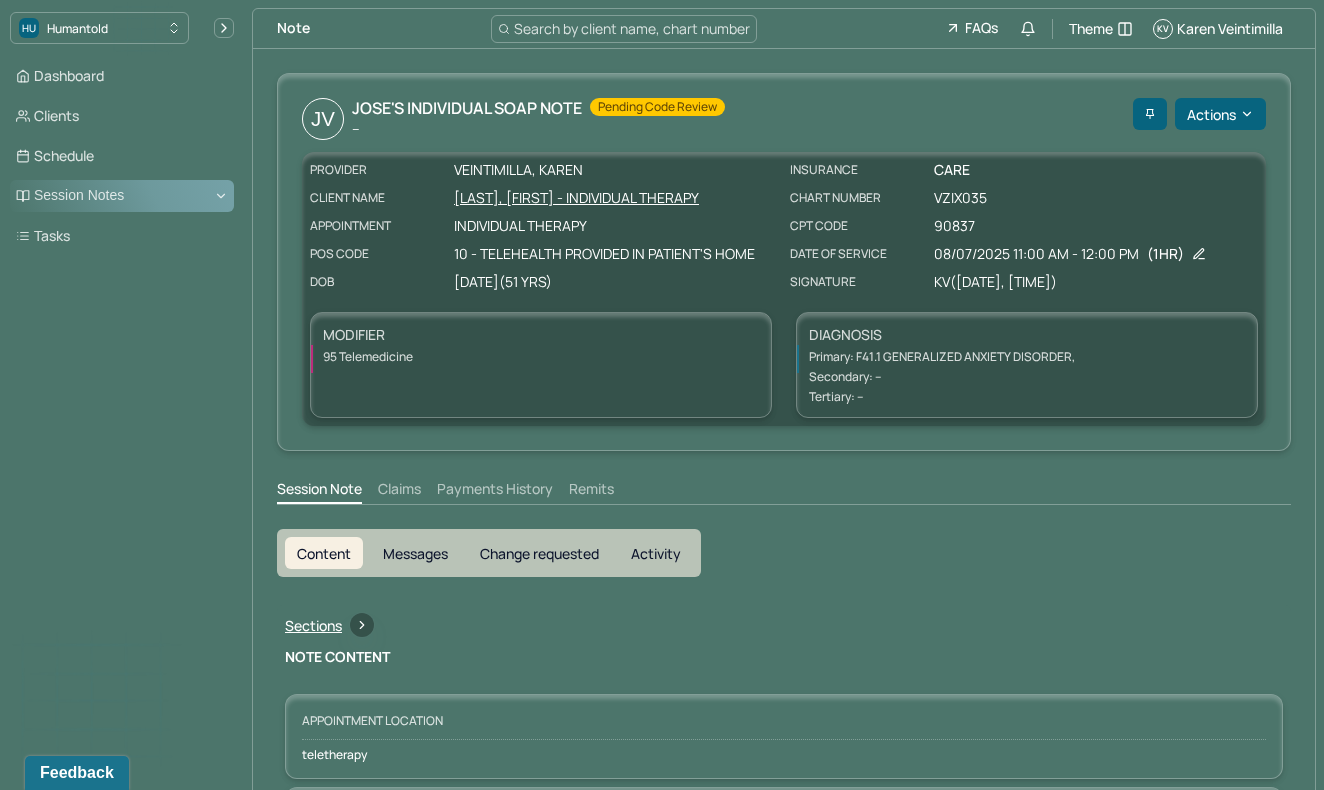 click on "Session Notes" at bounding box center [122, 196] 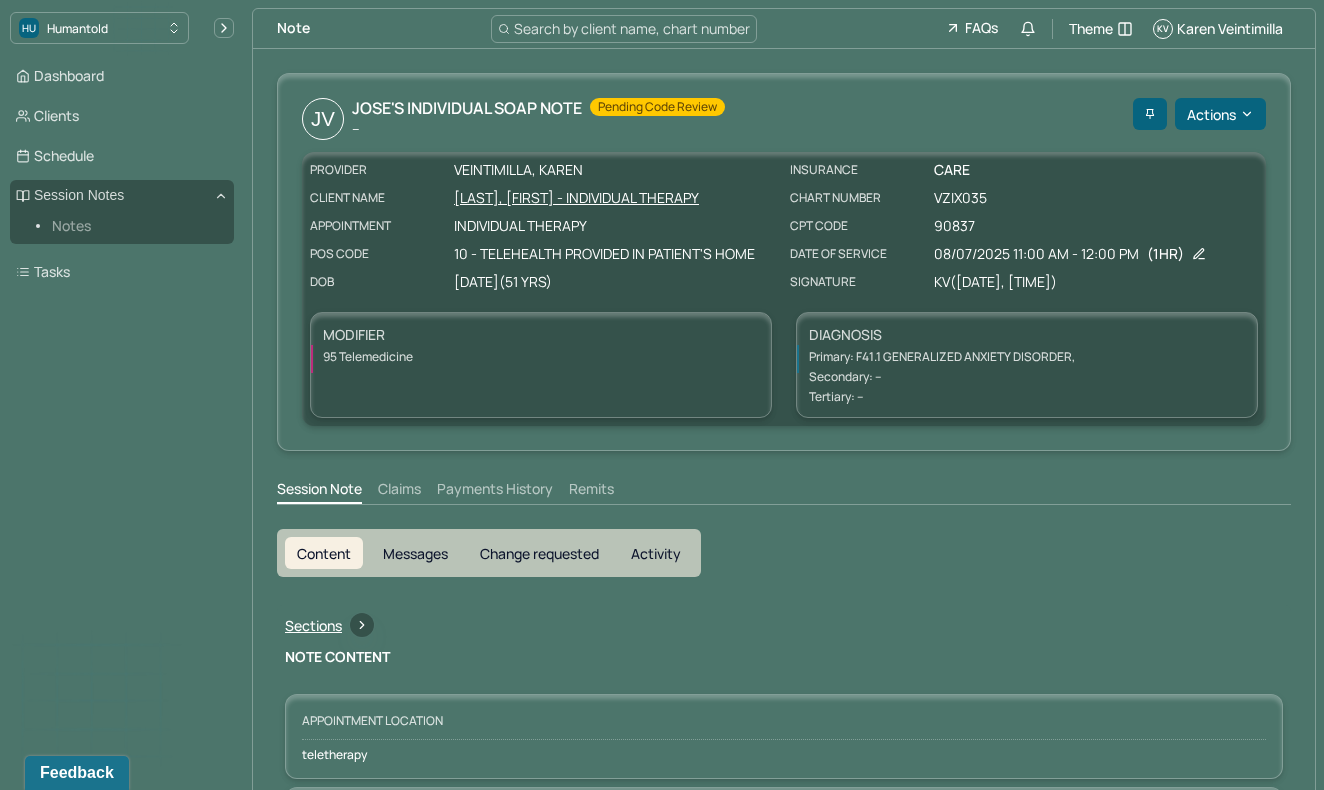 click on "Notes" at bounding box center (135, 226) 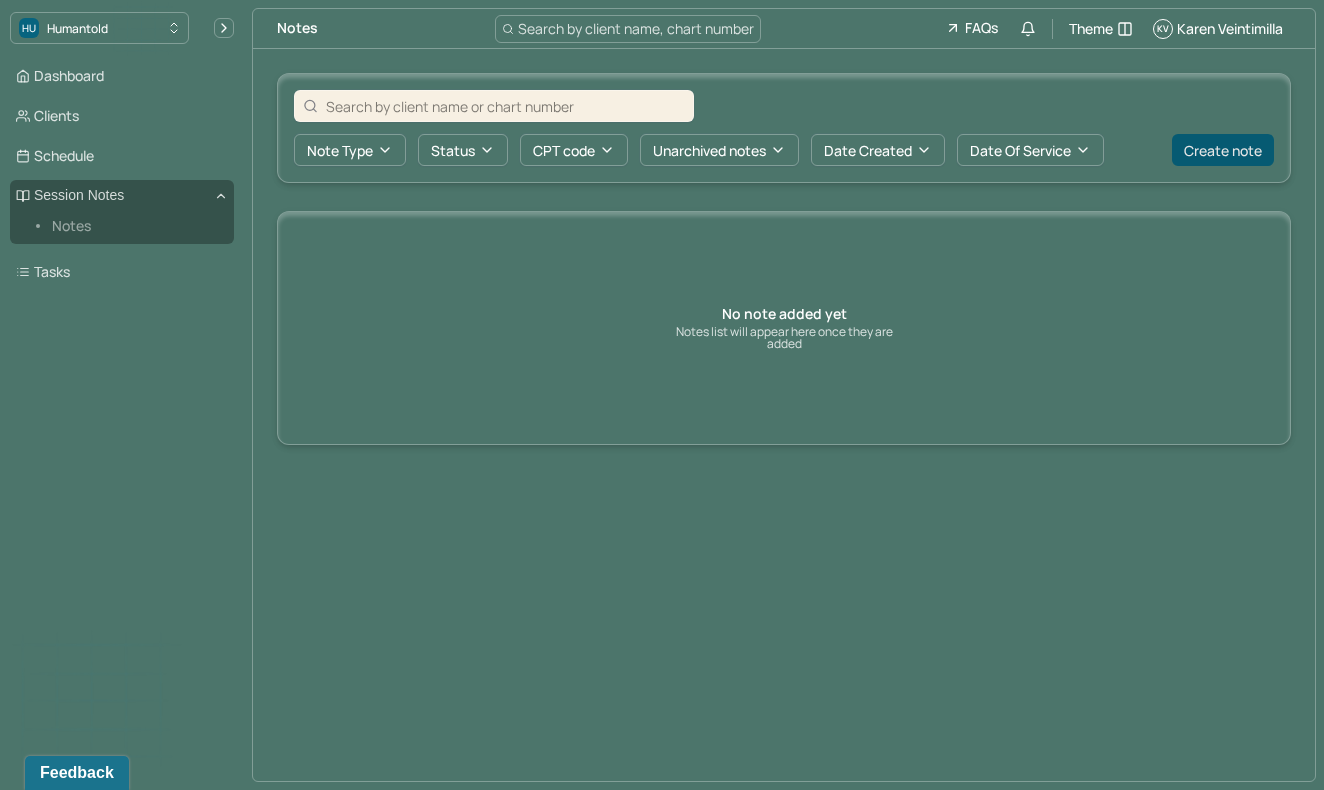 click on "Create note" at bounding box center [1223, 150] 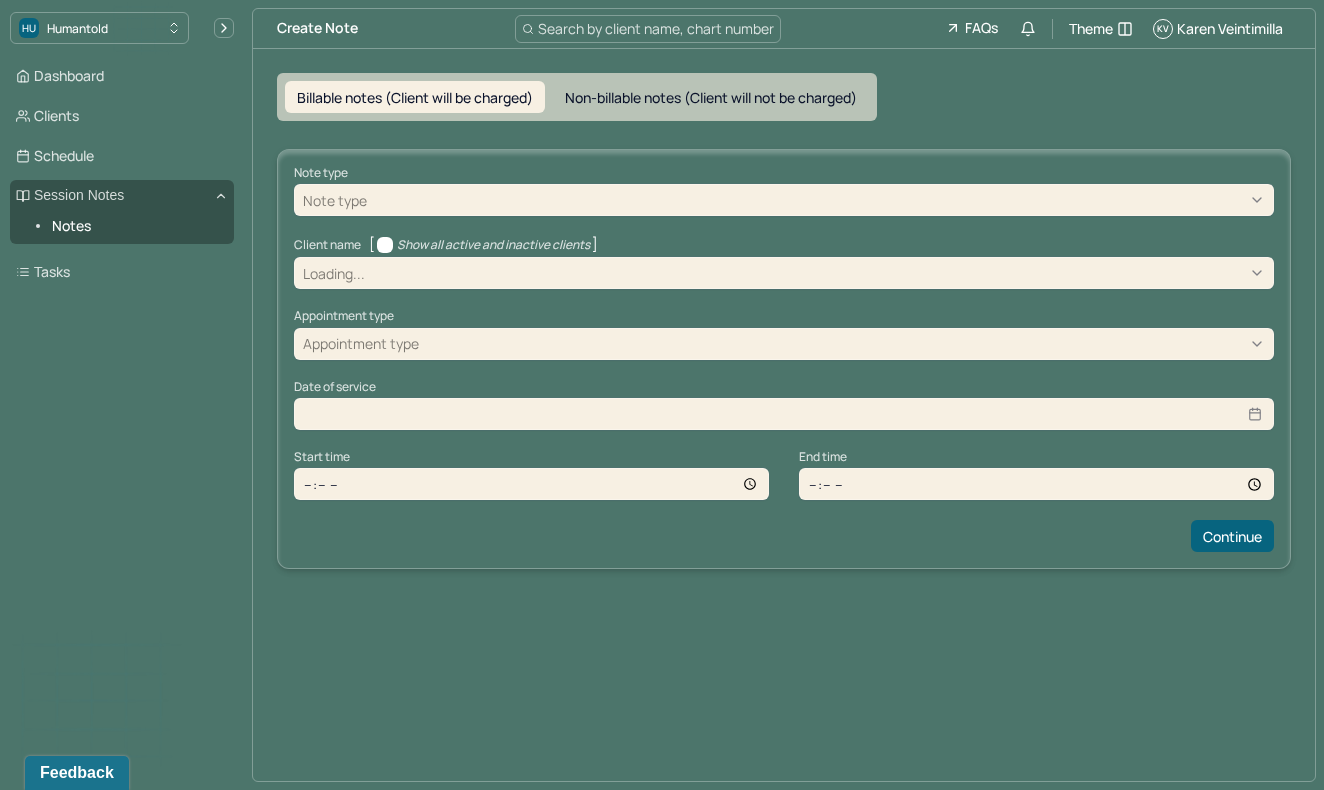click at bounding box center [818, 200] 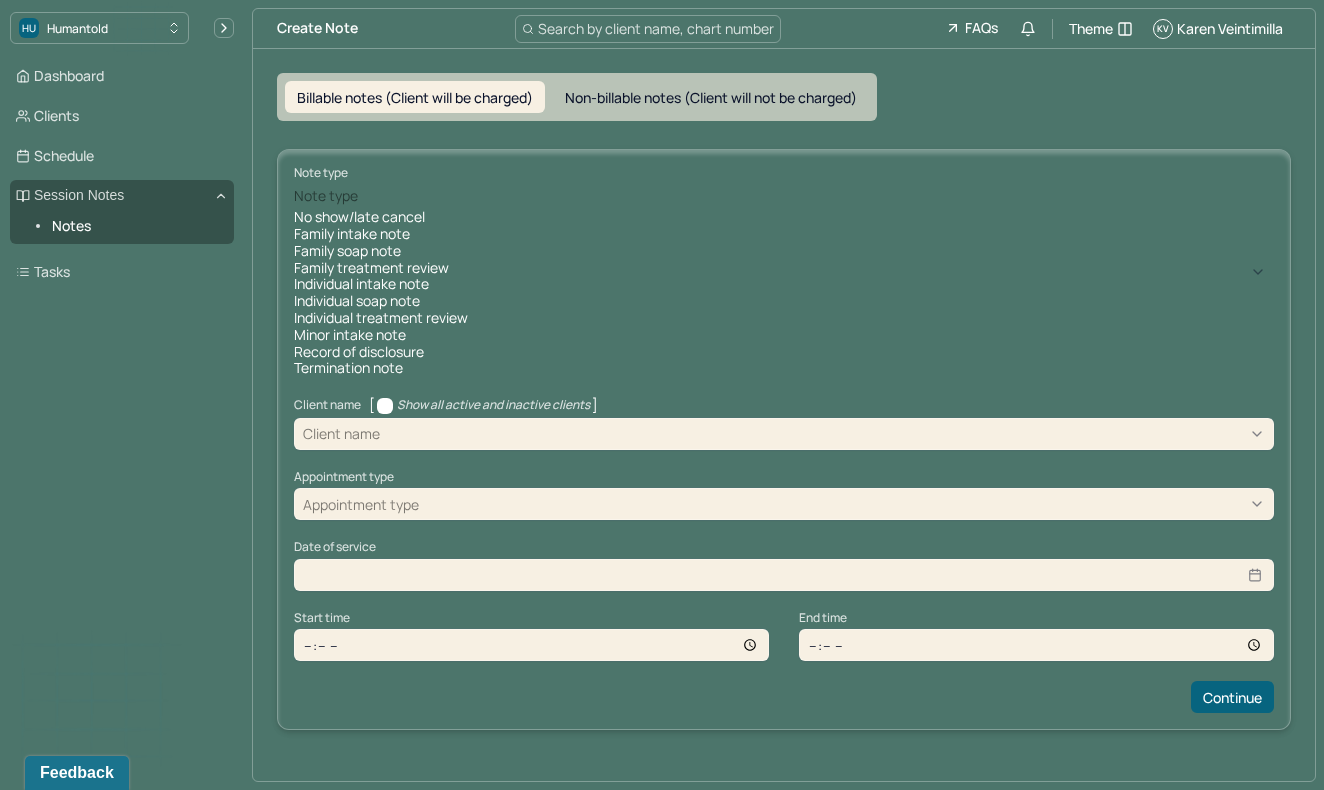 click on "Individual soap note" at bounding box center (784, 301) 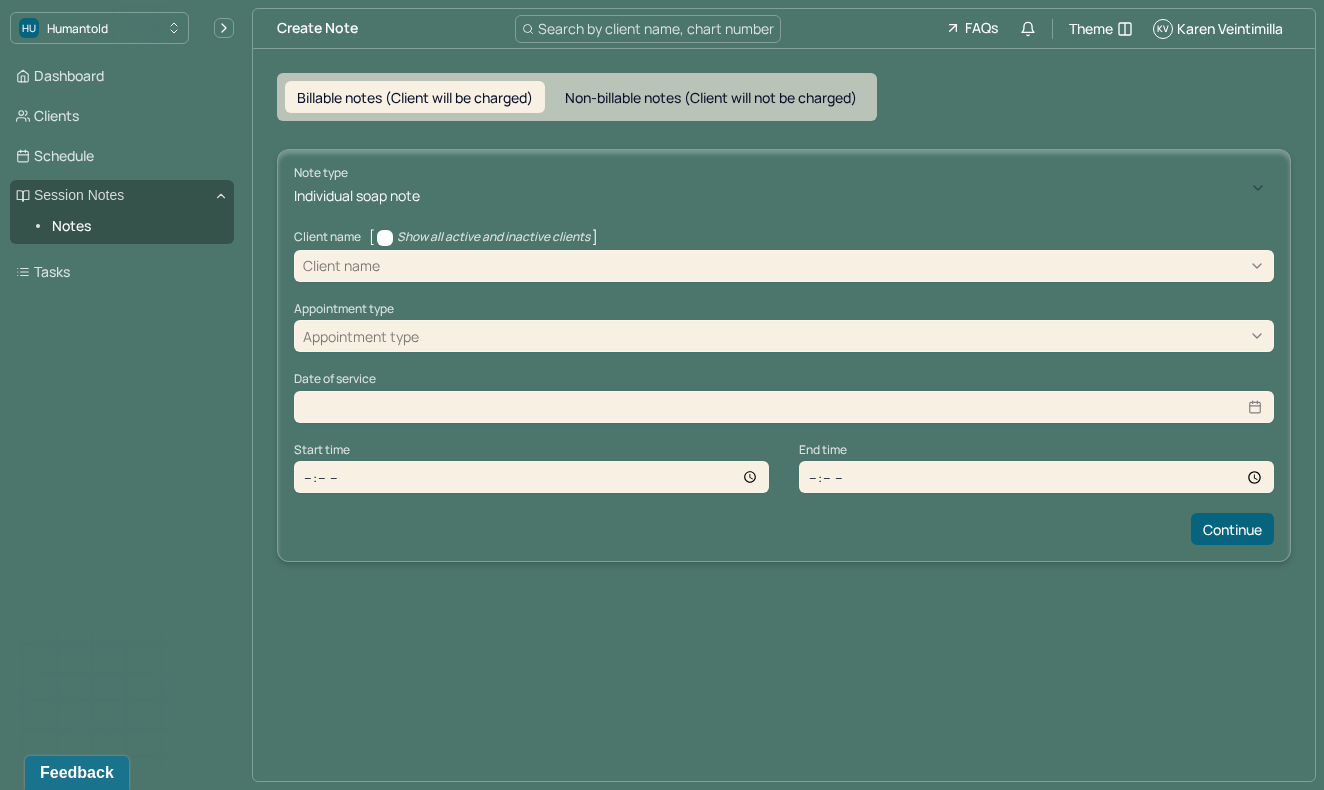 click at bounding box center [824, 265] 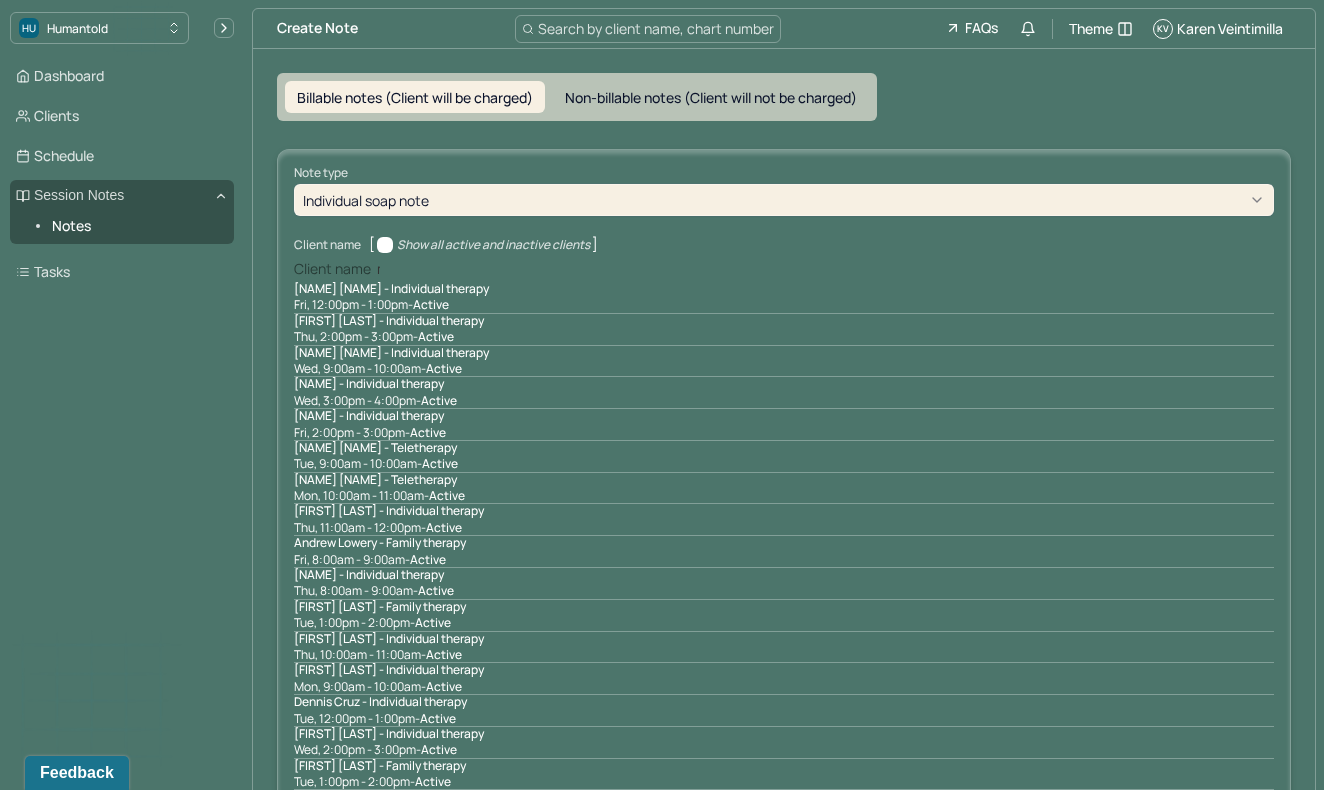 scroll, scrollTop: 0, scrollLeft: 0, axis: both 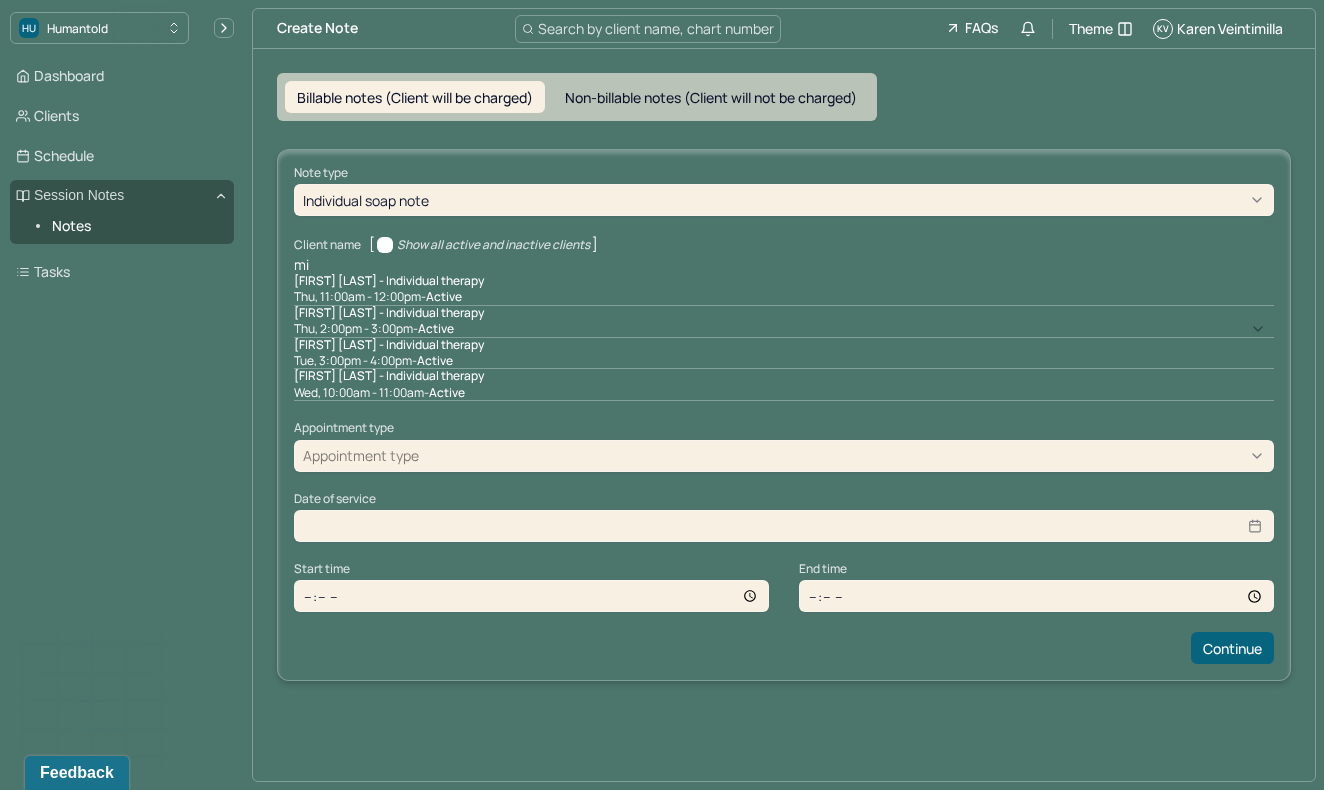 click on "active" at bounding box center [435, 361] 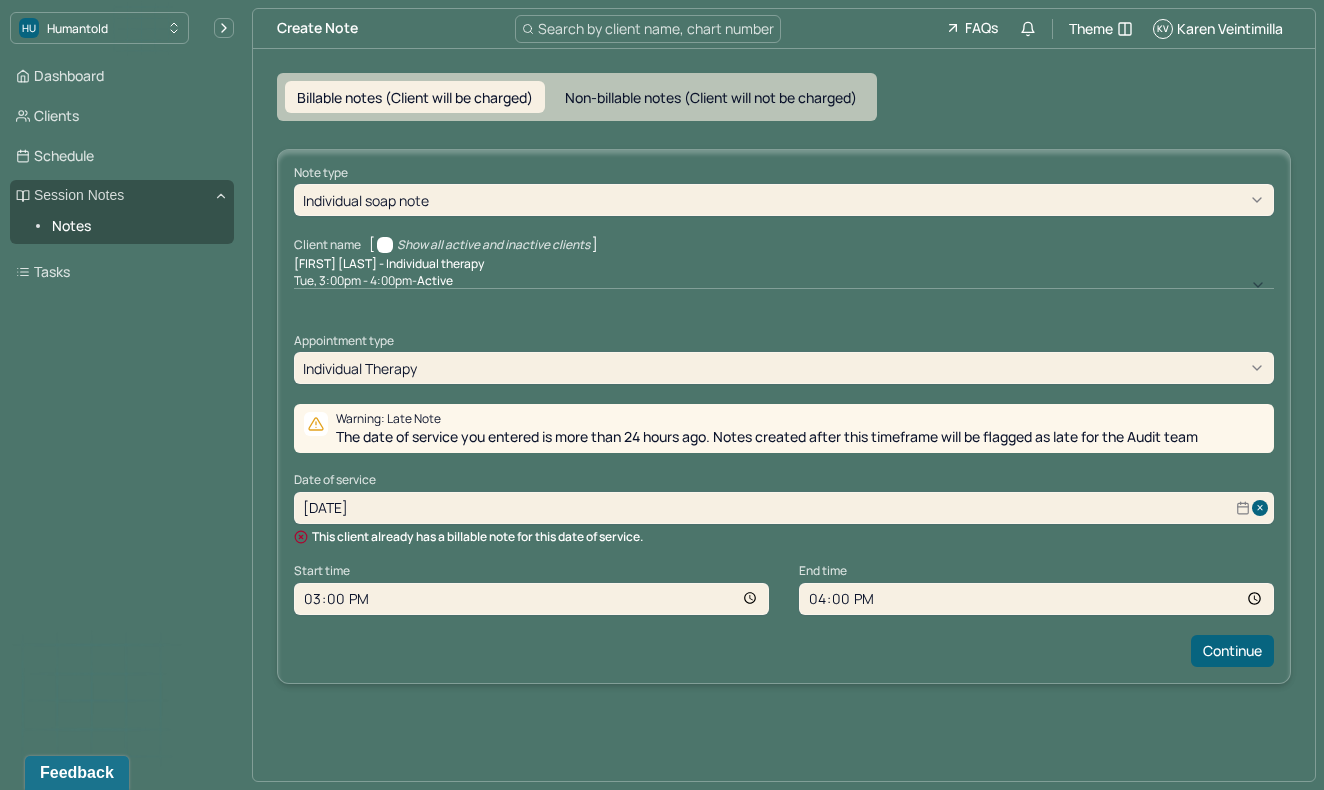 click on "[DATE]" at bounding box center (784, 508) 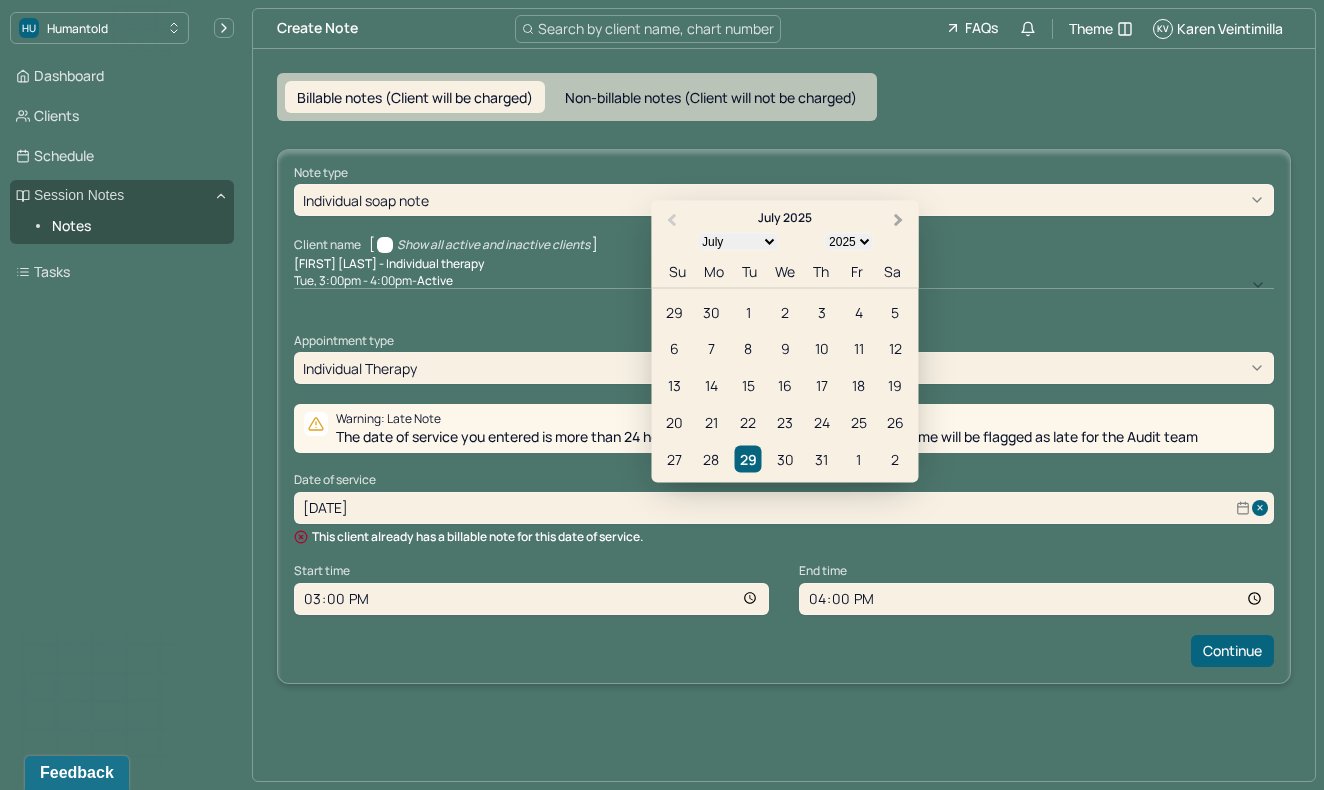 click on "Next Month" at bounding box center [901, 221] 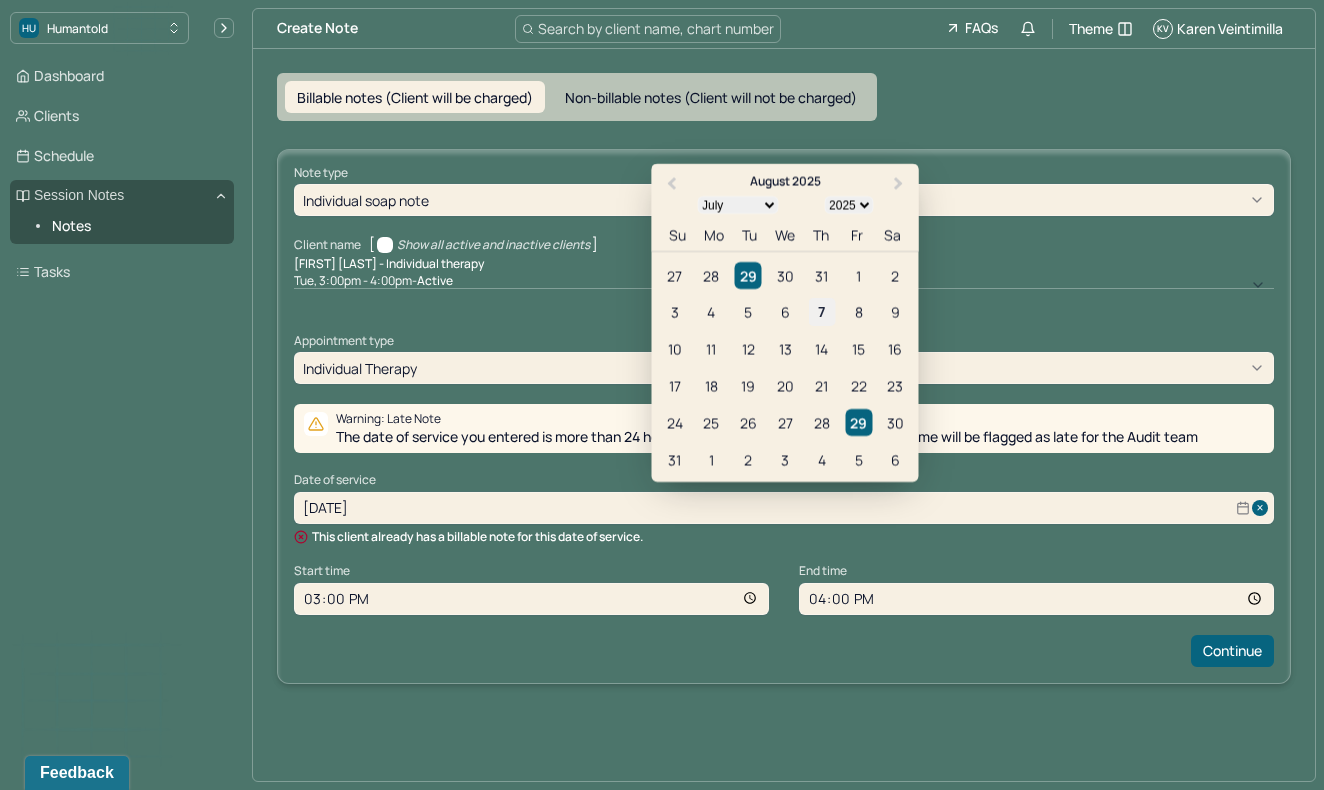 click on "7" at bounding box center (821, 311) 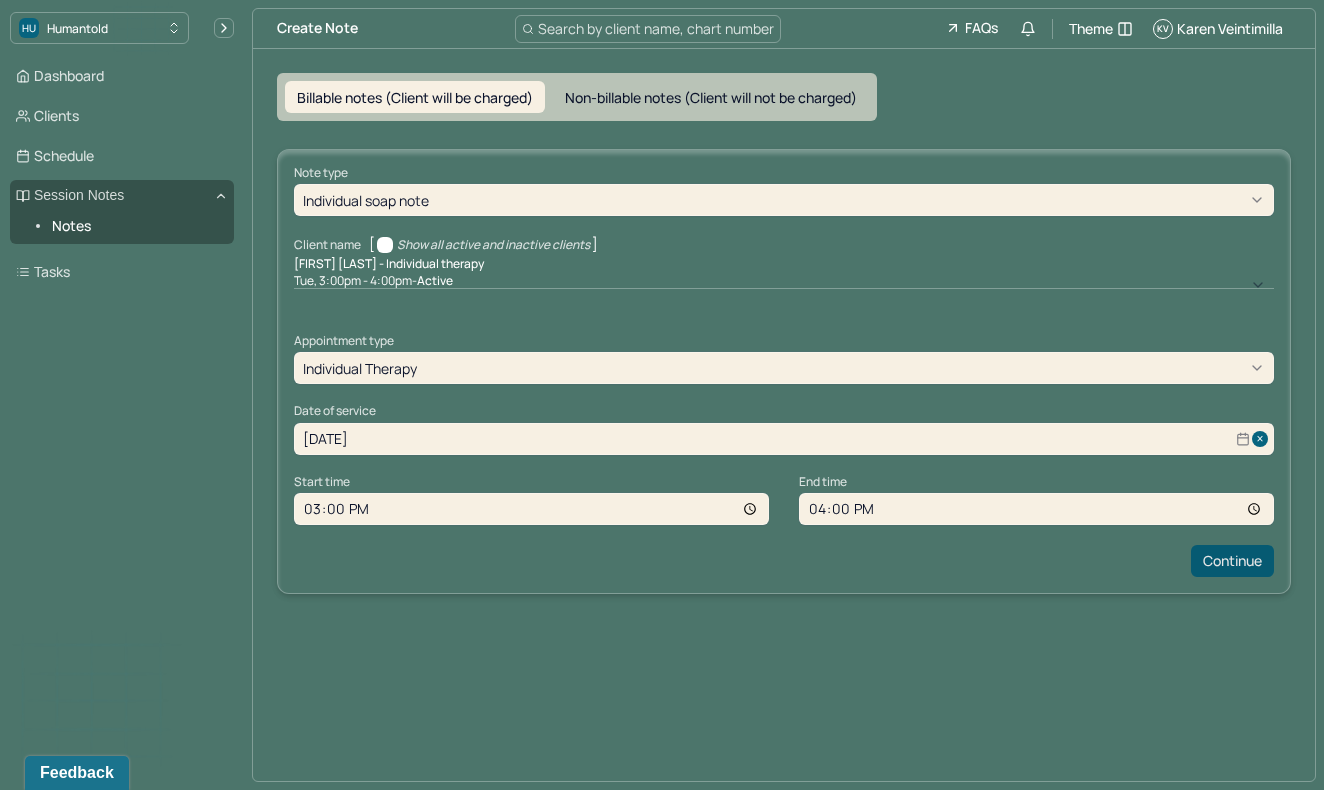 click on "Continue" at bounding box center [1232, 561] 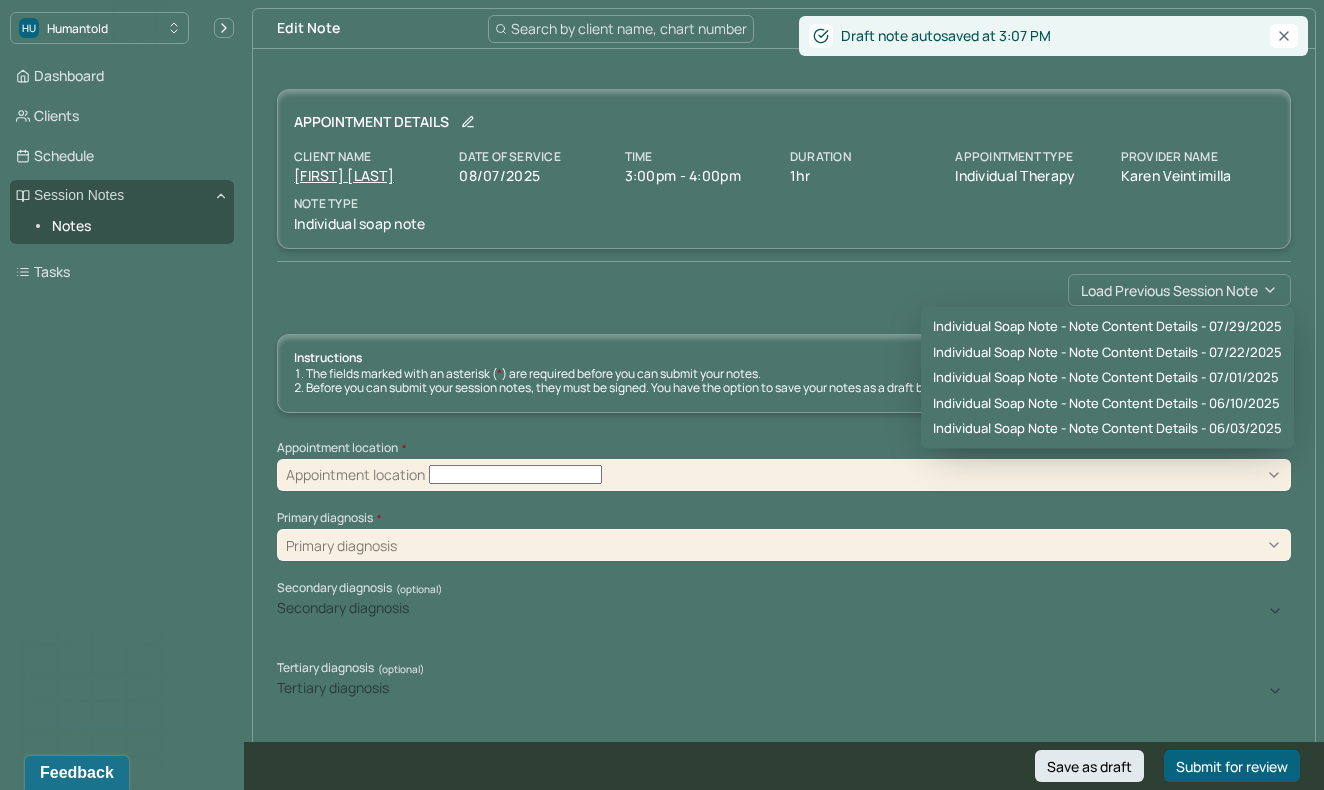 click on "Load previous session note" at bounding box center [1179, 290] 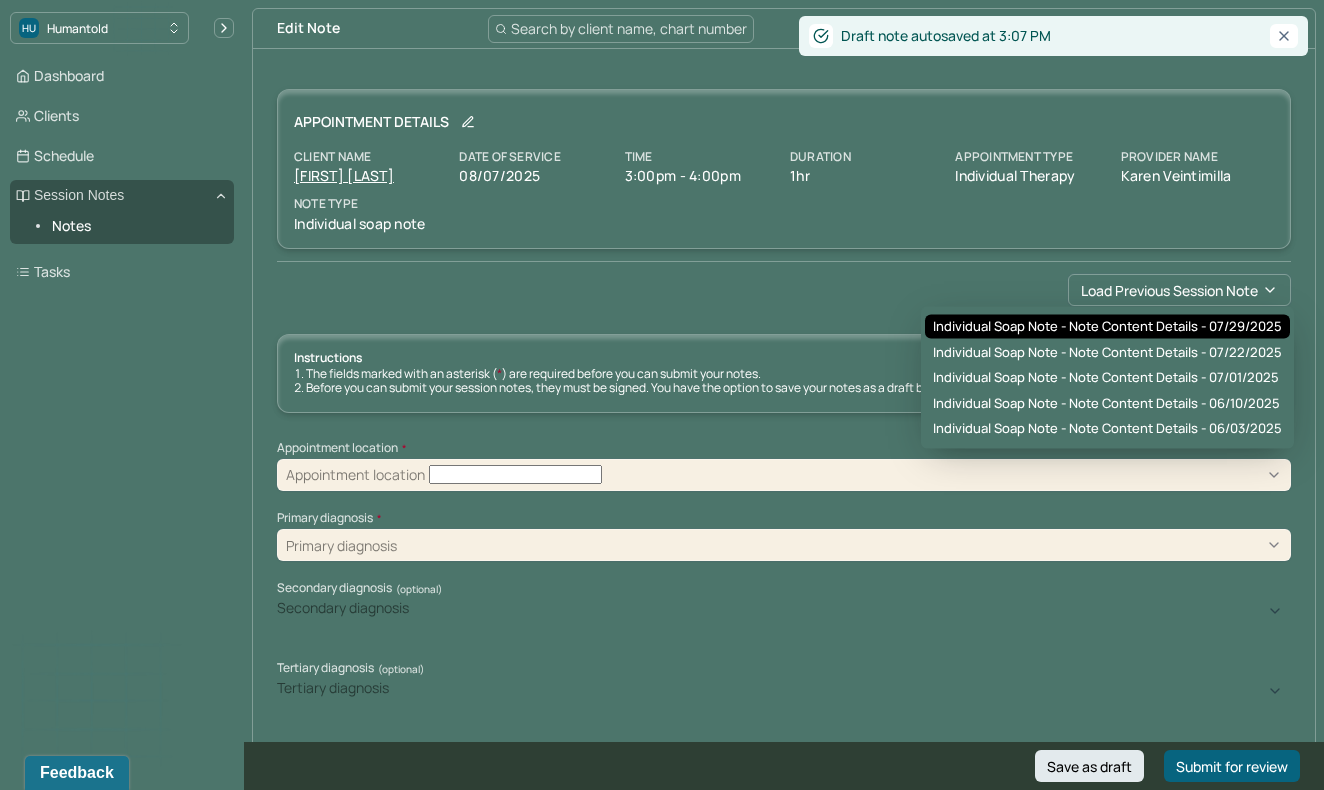 click on "Individual soap note   - Note content Details -   07/29/2025" at bounding box center [1107, 327] 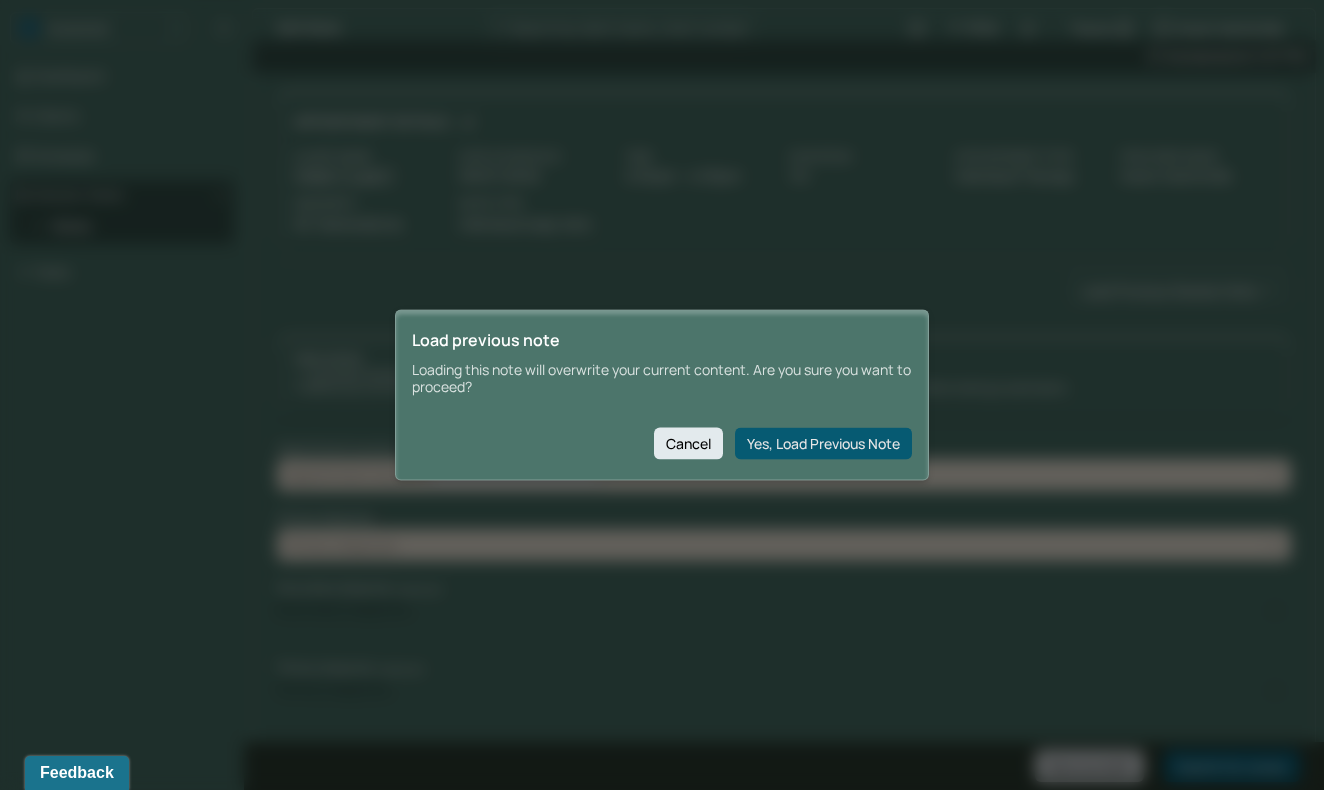 click on "Yes, Load Previous Note" at bounding box center [823, 443] 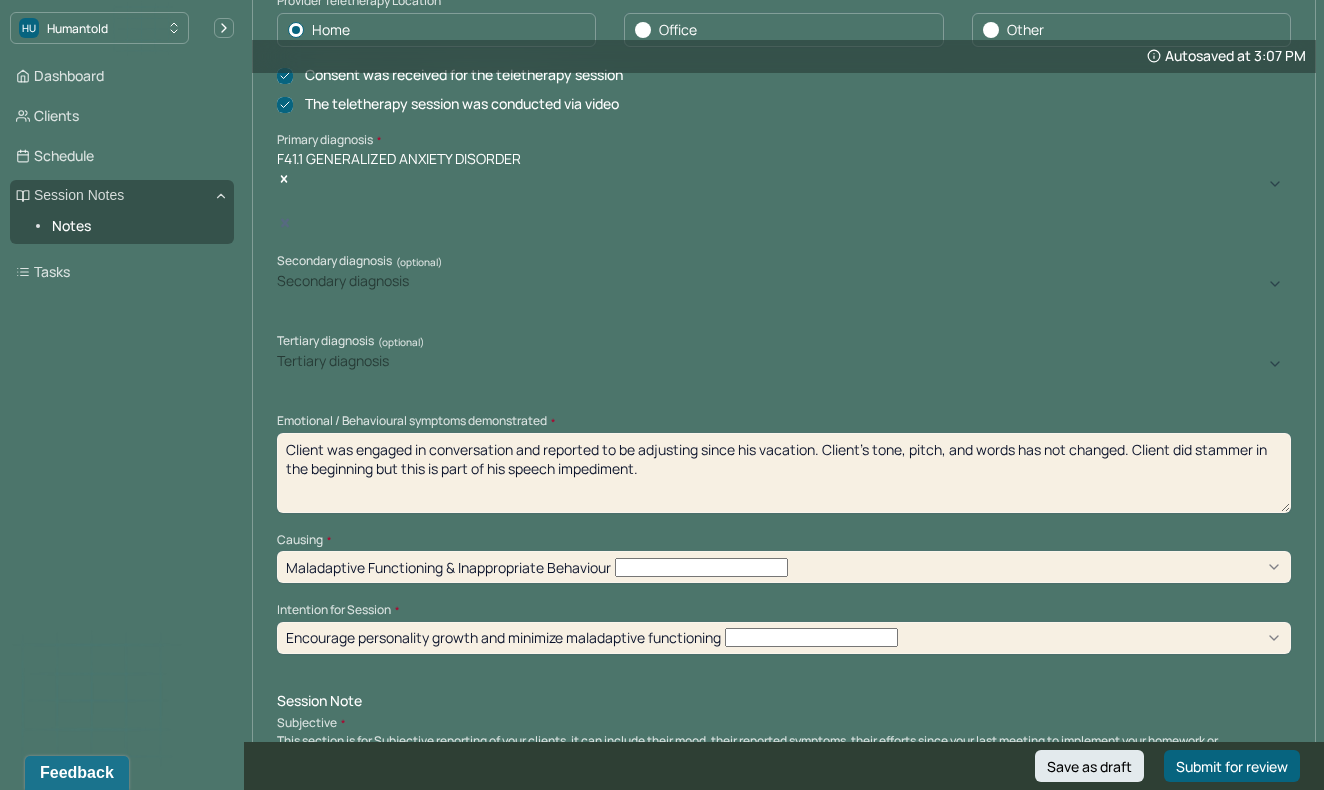 scroll, scrollTop: 591, scrollLeft: 0, axis: vertical 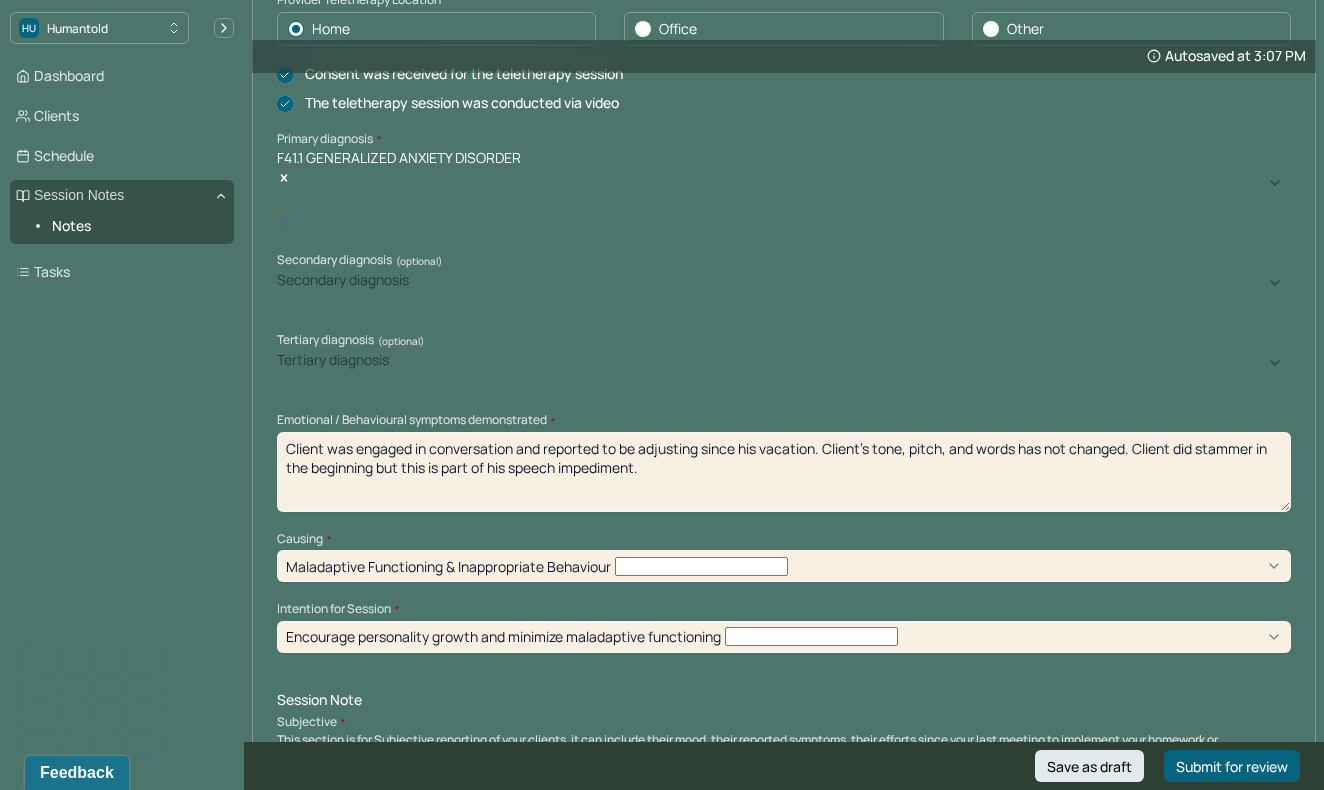 drag, startPoint x: 680, startPoint y: 403, endPoint x: 250, endPoint y: 363, distance: 431.85645 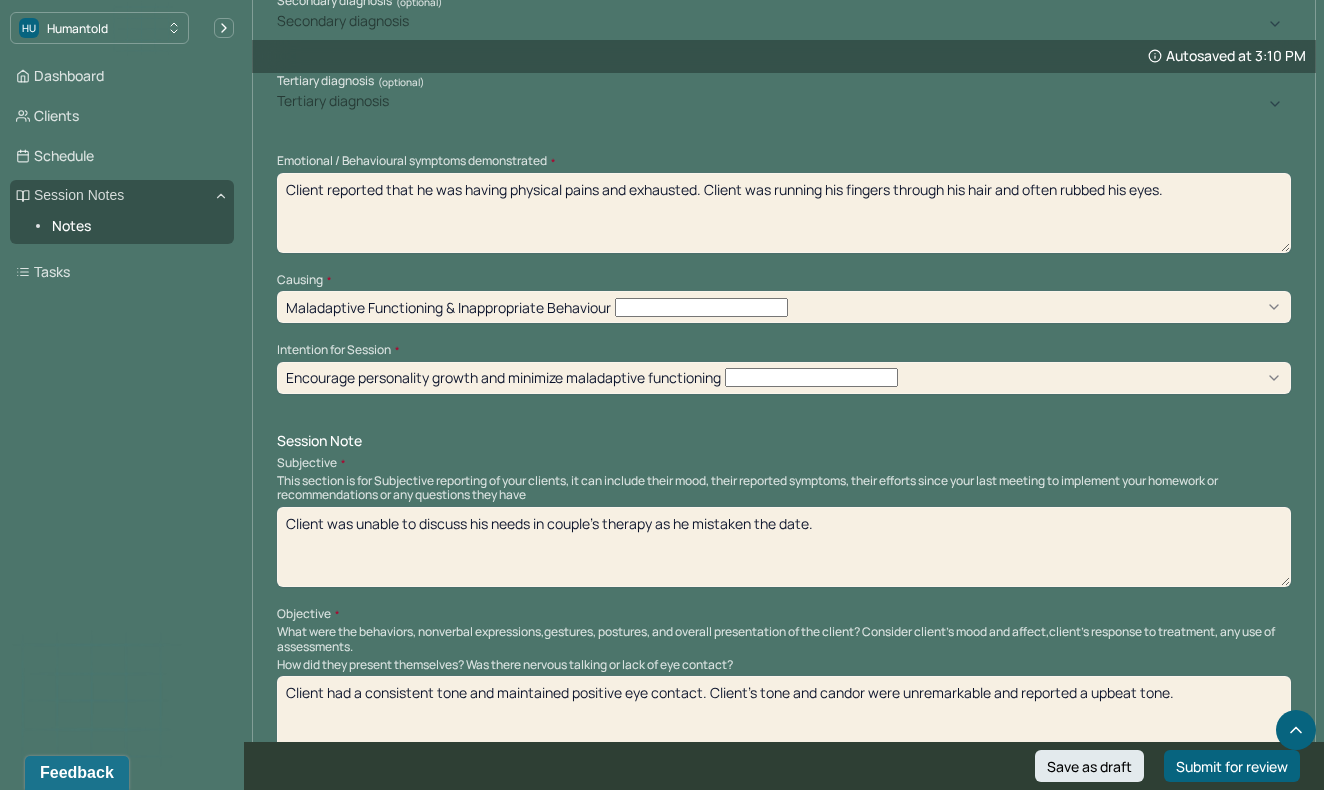 scroll, scrollTop: 866, scrollLeft: 0, axis: vertical 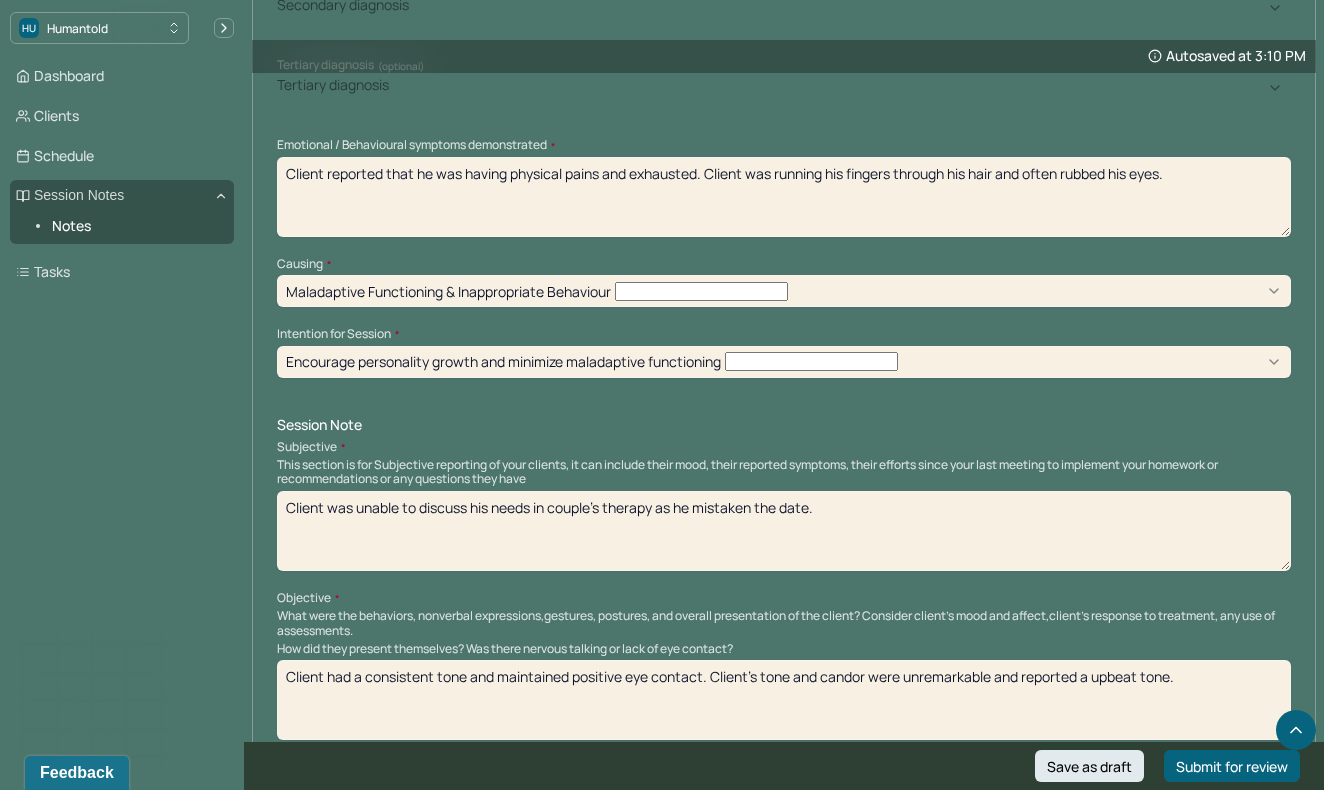 type on "Client reported that he was having physical pains and exhausted. Client was running his fingers through his hair and often rubbed his eyes." 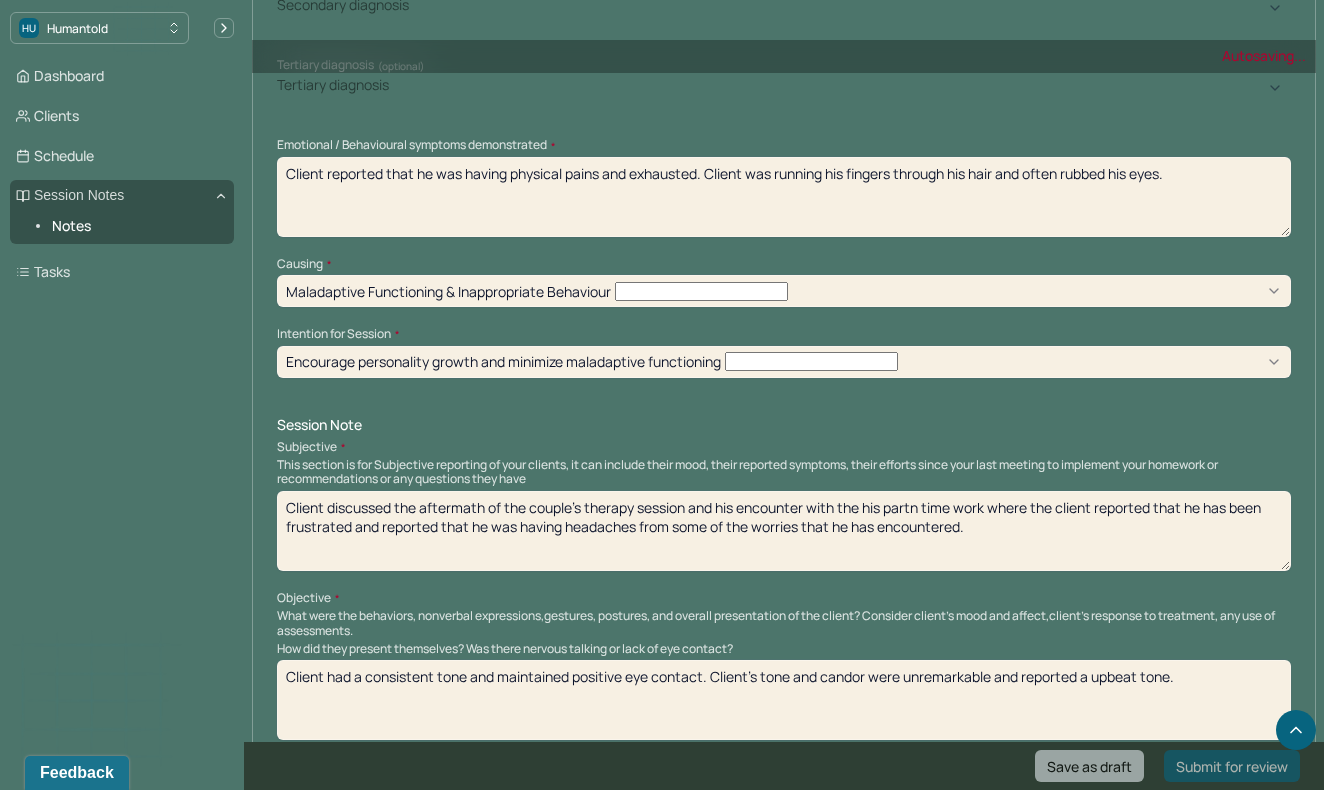type on "Client discussed the aftermath of the couple's therapy session and his encounter with the his partn time work where the client reported that he has been frustrated and reported that he was having headaches from some of the worries that he has encountered." 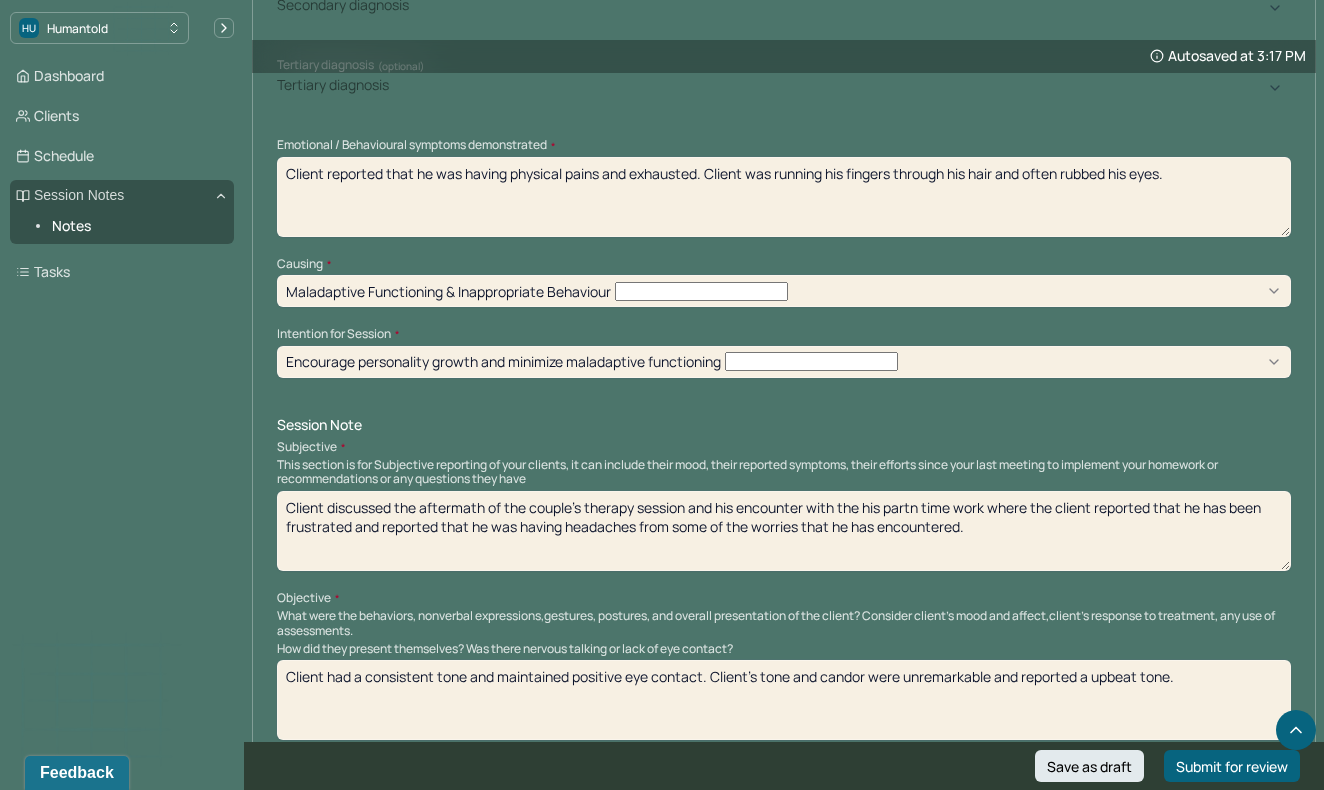 drag, startPoint x: 1215, startPoint y: 624, endPoint x: 378, endPoint y: 578, distance: 838.26306 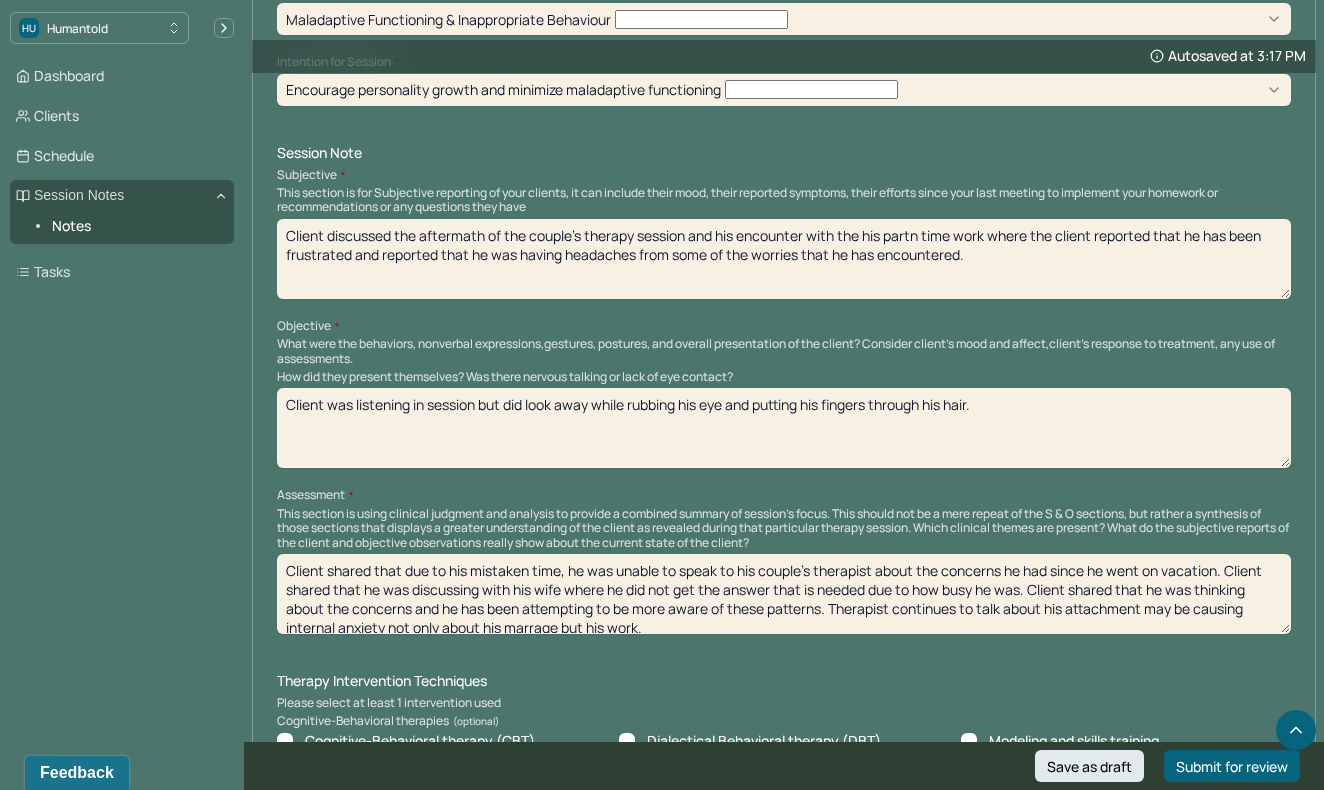 scroll, scrollTop: 1177, scrollLeft: 0, axis: vertical 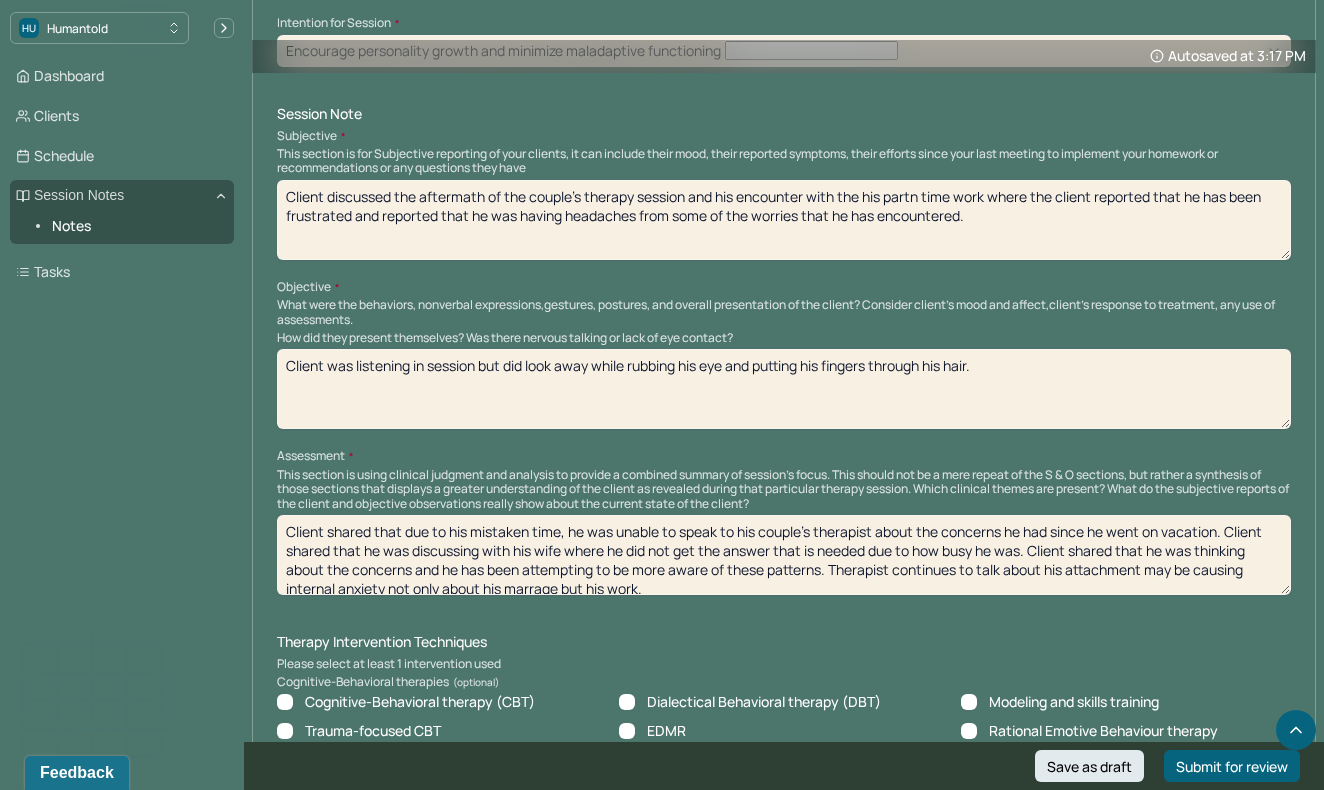 type on "Client was listening in session but did look away while rubbing his eye and putting his fingers through his hair." 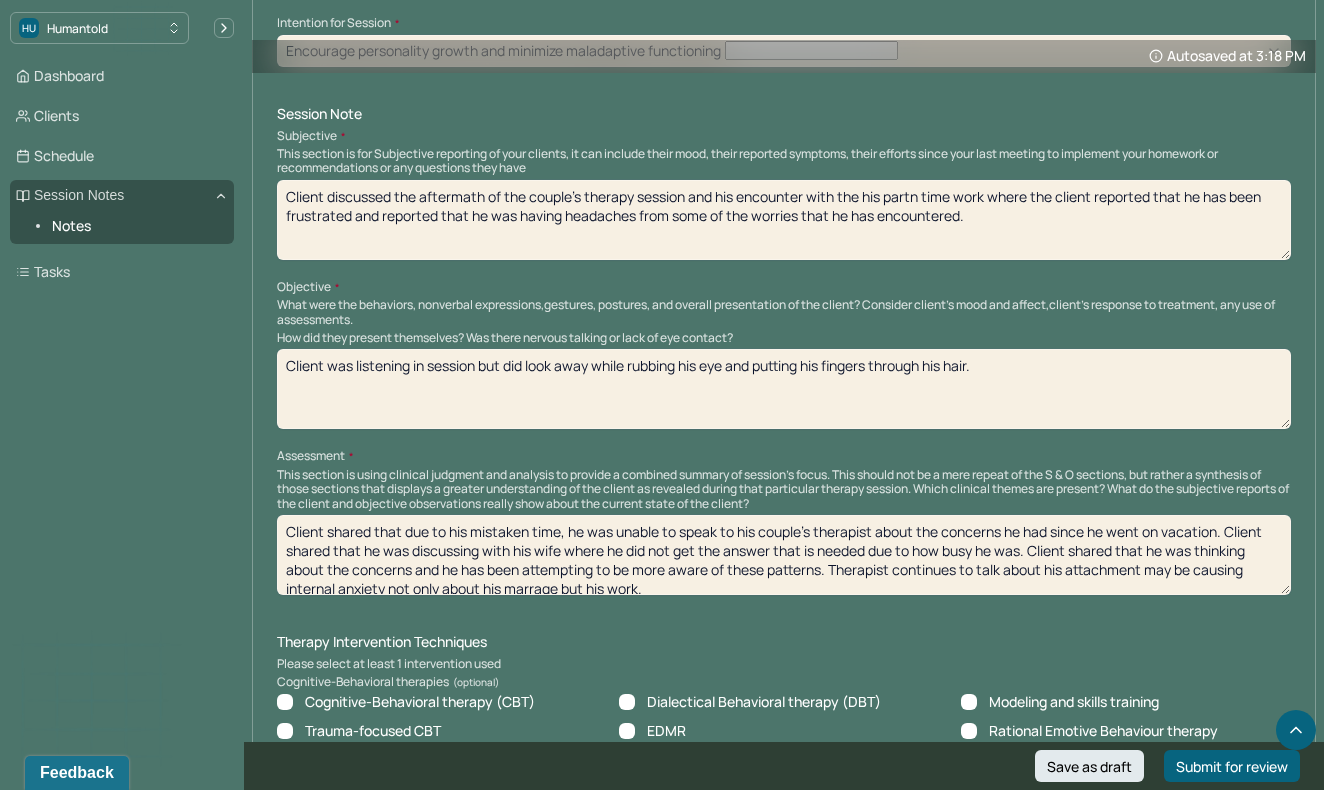 drag, startPoint x: 654, startPoint y: 505, endPoint x: 347, endPoint y: 424, distance: 317.50592 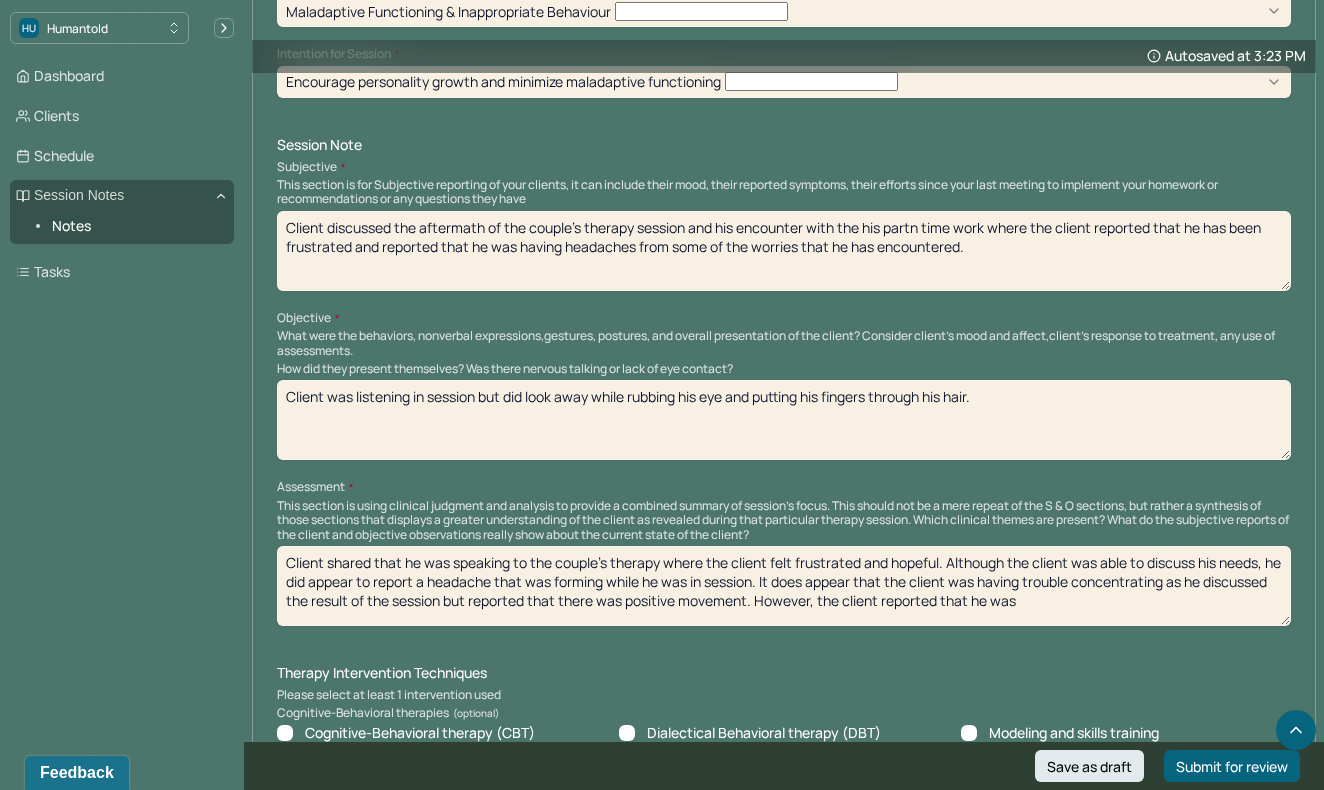 scroll, scrollTop: 1150, scrollLeft: 0, axis: vertical 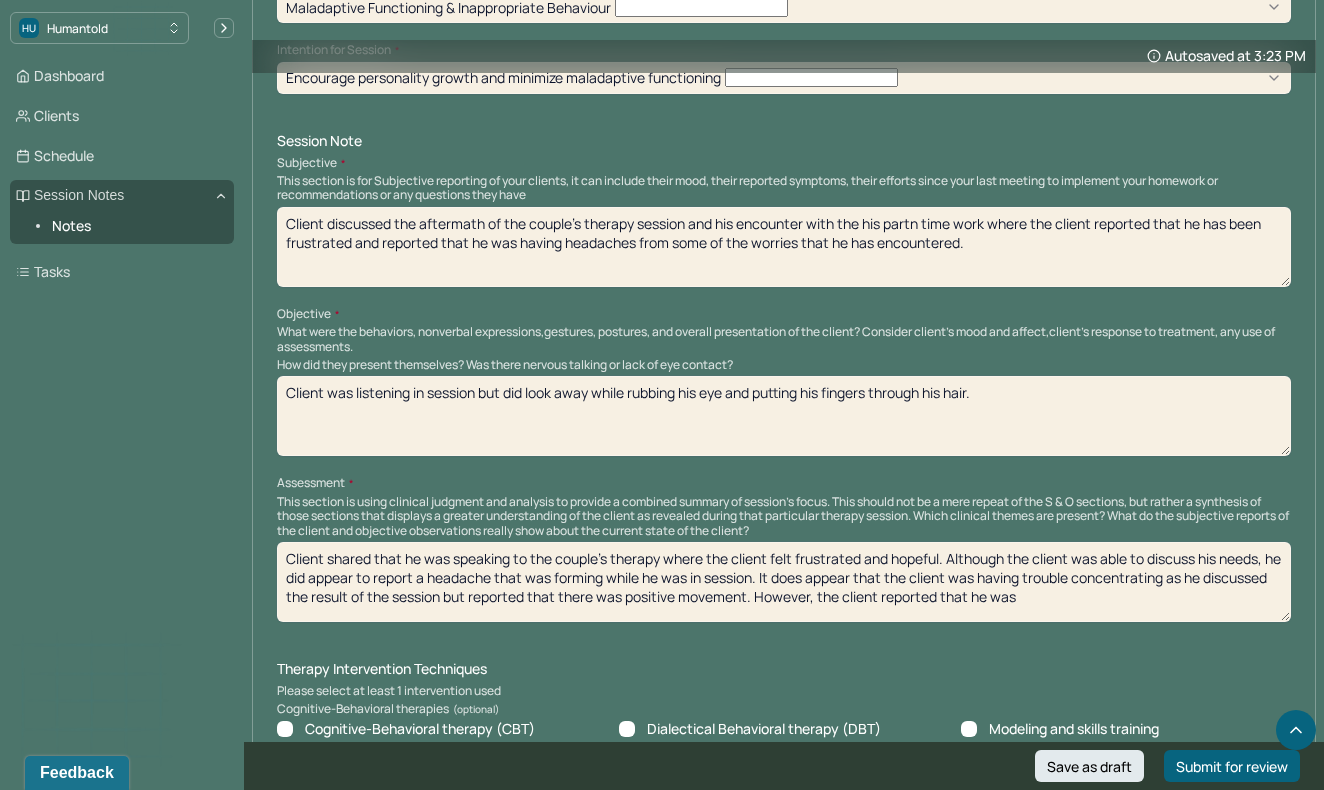 drag, startPoint x: 1114, startPoint y: 524, endPoint x: 825, endPoint y: 518, distance: 289.0623 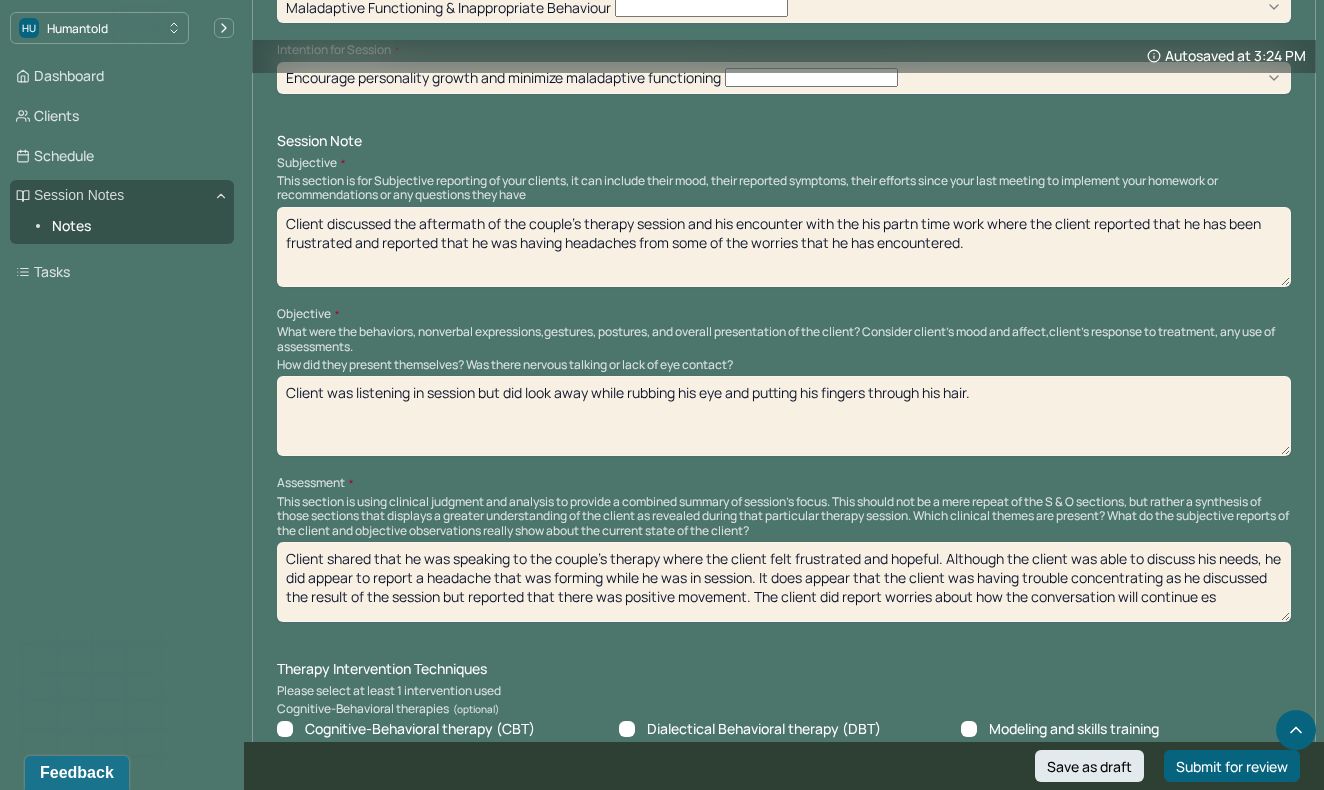 scroll, scrollTop: 3, scrollLeft: 0, axis: vertical 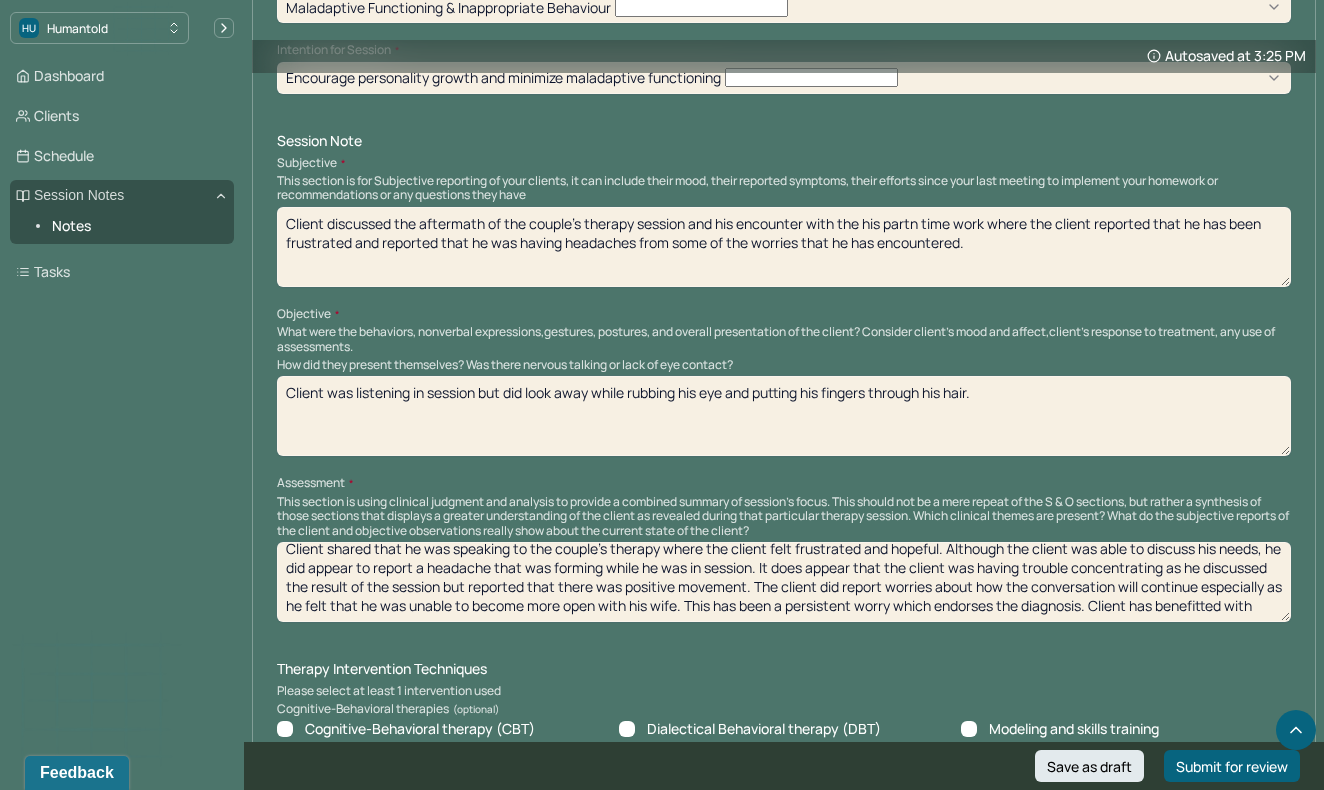 click on "Client shared that he was speaking to the couple's therapy where the client felt frustrated and hopeful. Although the client was able to discuss his needs, he did appear to report a headache that was forming while he was in session. It does appear that the client was having trouble concentrating as he discussed the result of the session but reported that there was positive movement. The client did report worries about how the conversation will continue especially as he felt that he was unable to become more open with his wife. This has been a persistent worry which endorses the diagnosis. Client has benefitted with" at bounding box center (784, 582) 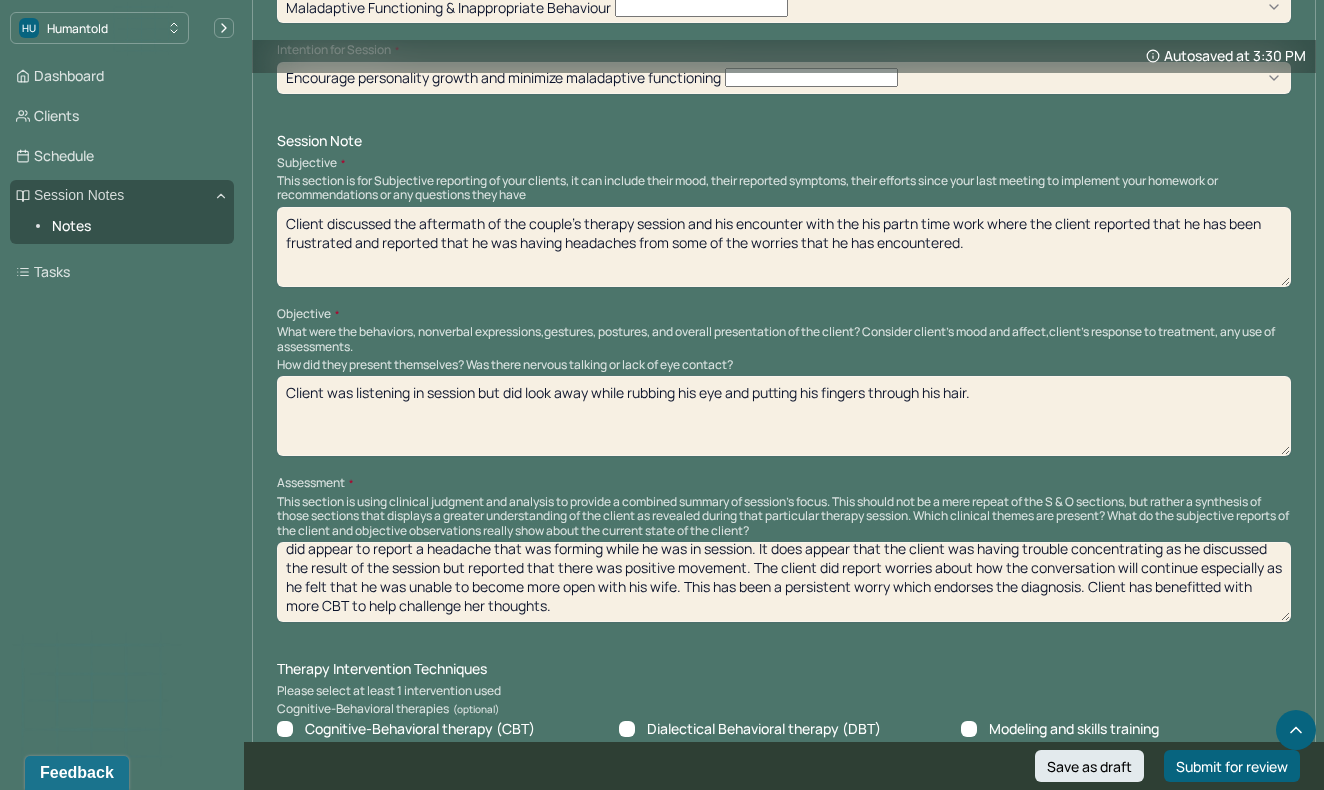scroll, scrollTop: 28, scrollLeft: 0, axis: vertical 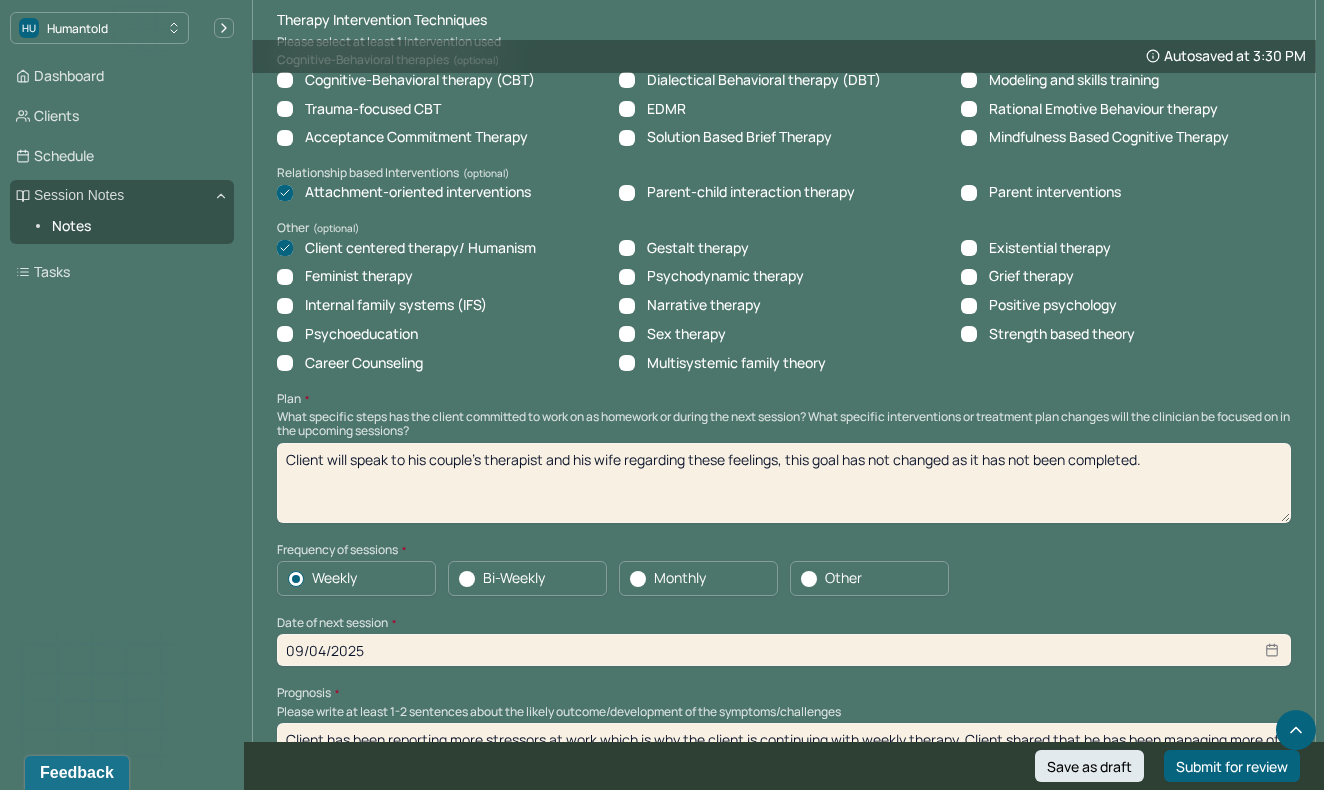 type on "Client shared that he was speaking to the couple's therapy where the client felt frustrated and hopeful. Although the client was able to discuss his needs, he did appear to report a headache that was forming while he was in session. It does appear that the client was having trouble concentrating as he discussed the result of the session but reported that there was positive movement. The client did report worries about how the conversation will continue especially as he felt that he was unable to become more open with his wife. This has been a persistent worry which endorses the diagnosis. Client has benefitted with more CBT to help challenge her thoughts." 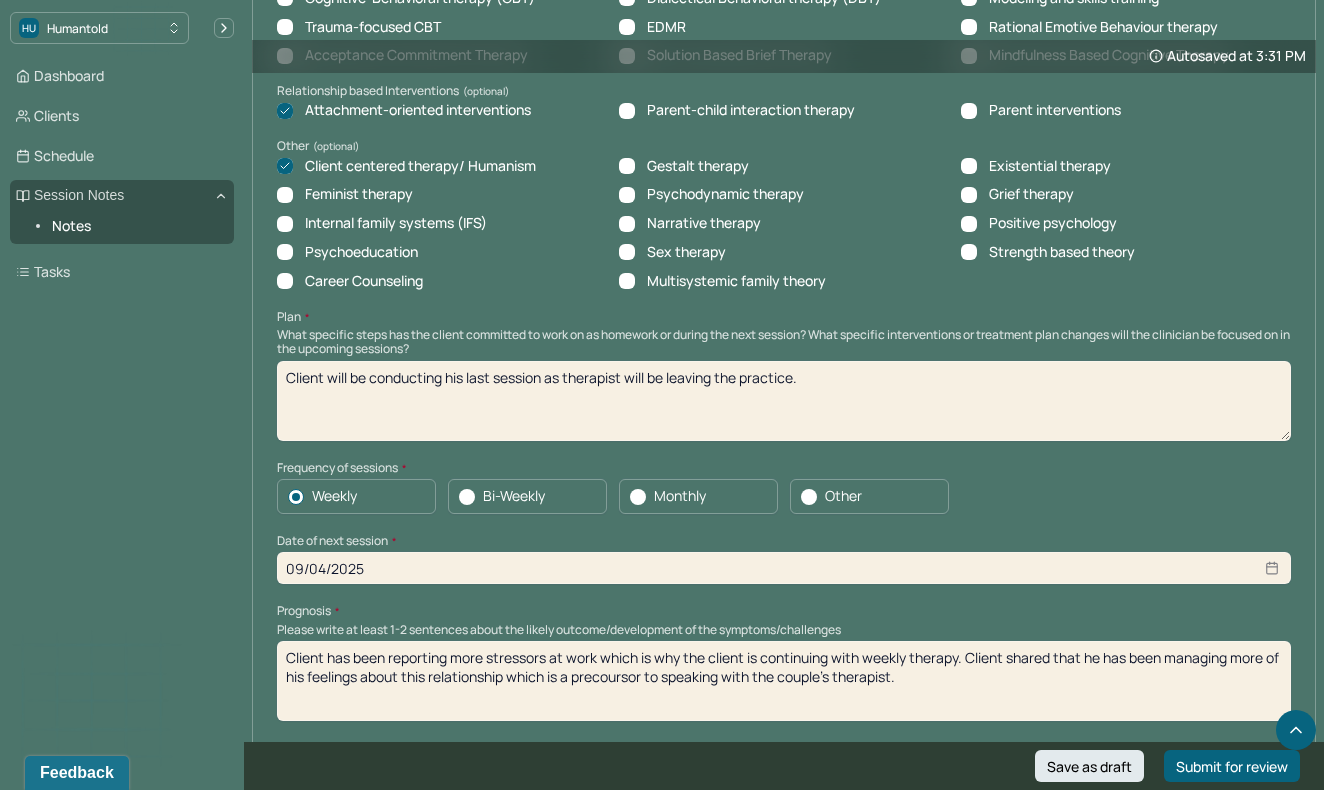 scroll, scrollTop: 1889, scrollLeft: 0, axis: vertical 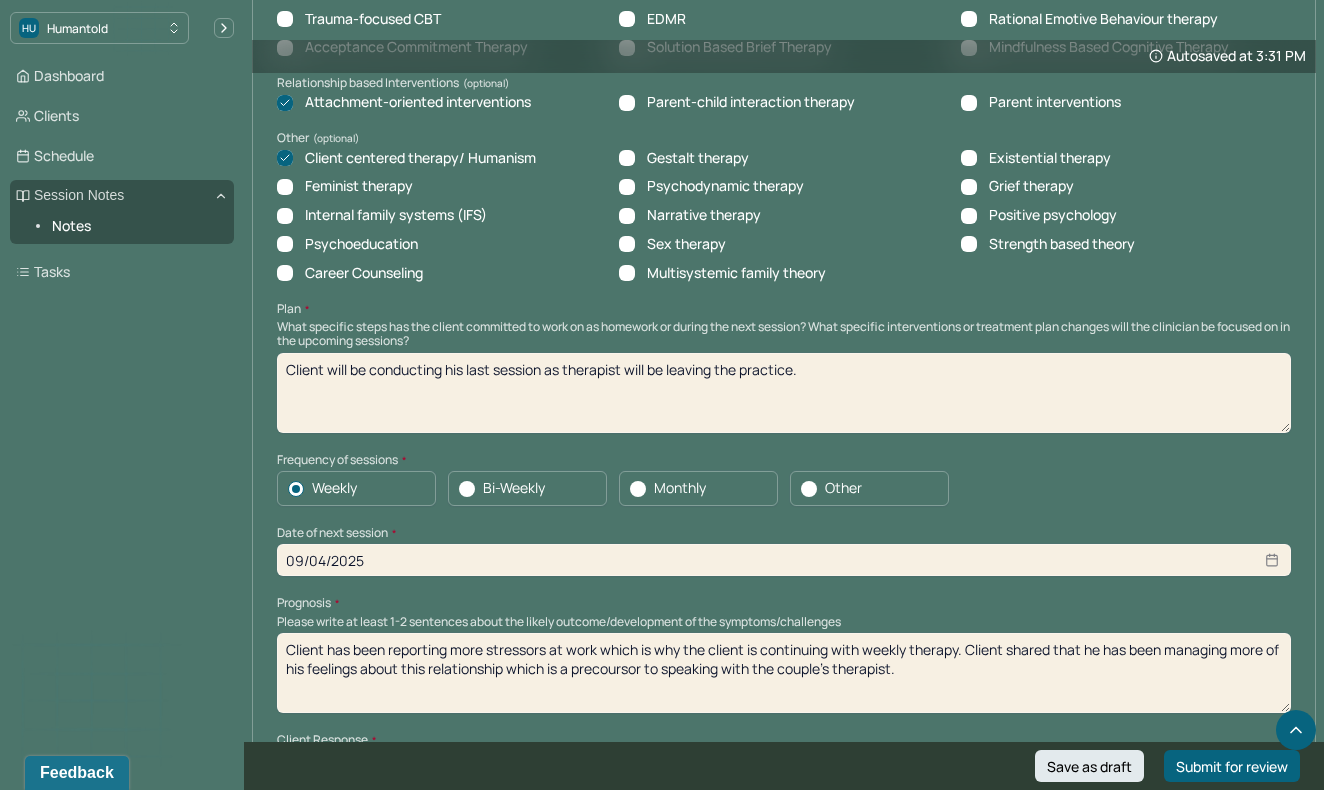 type on "Client will be conducting his last session as therapist will be leaving the practice." 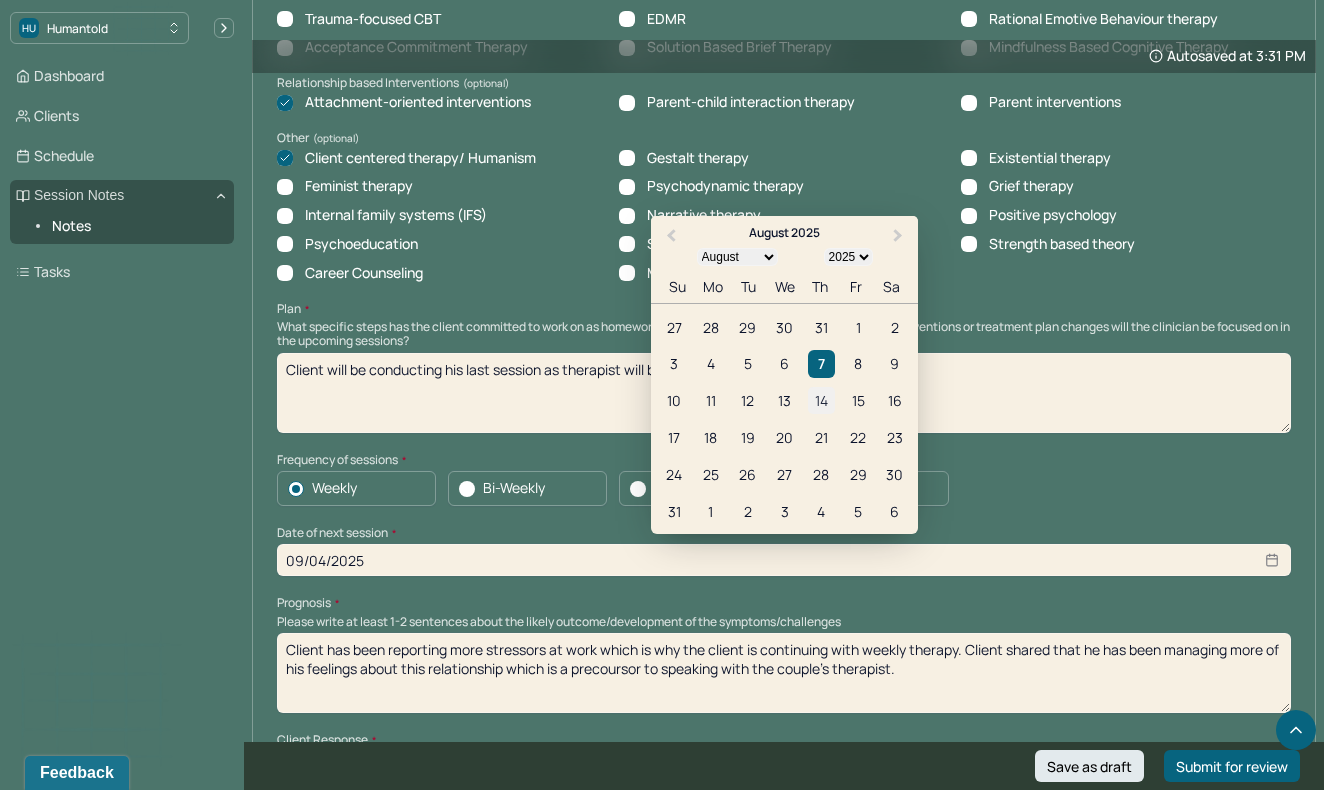 click on "14" at bounding box center (821, 401) 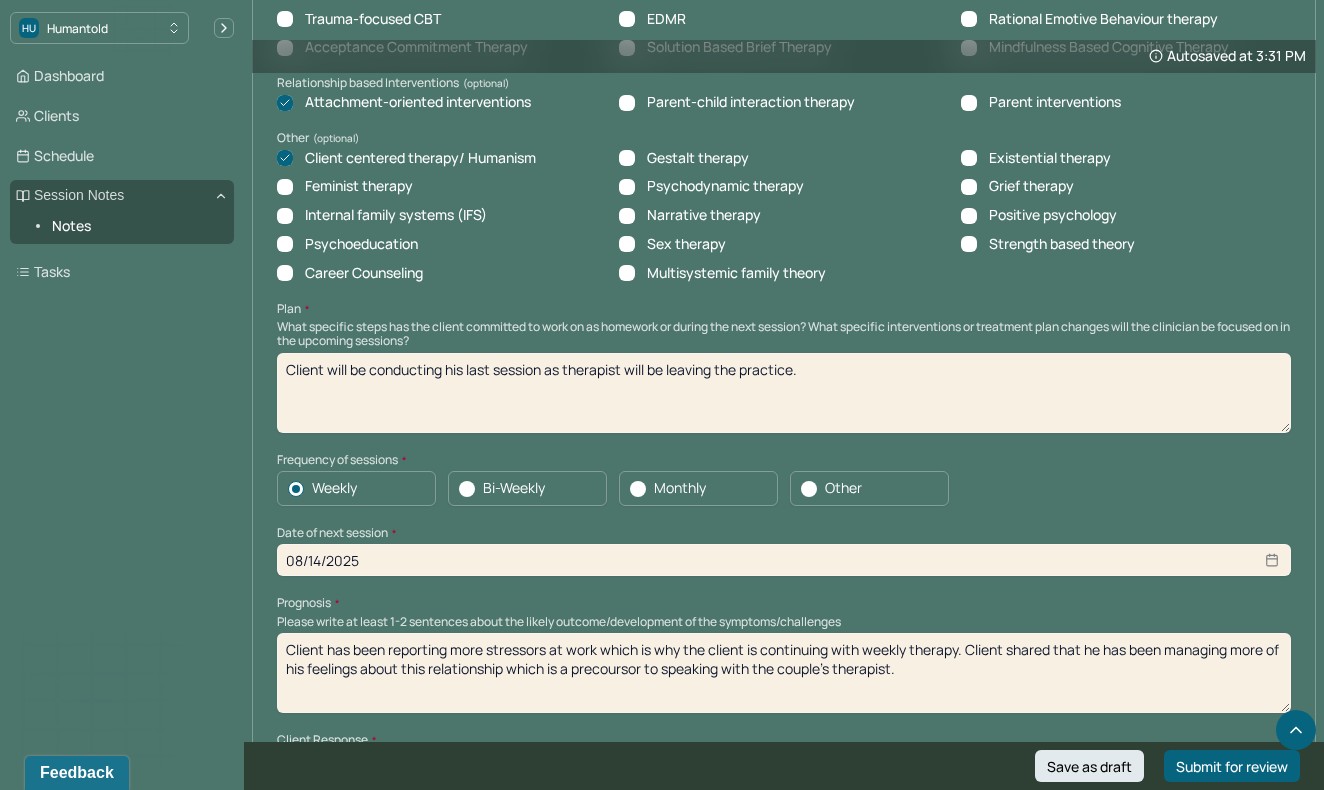 drag, startPoint x: 919, startPoint y: 584, endPoint x: 266, endPoint y: 531, distance: 655.14734 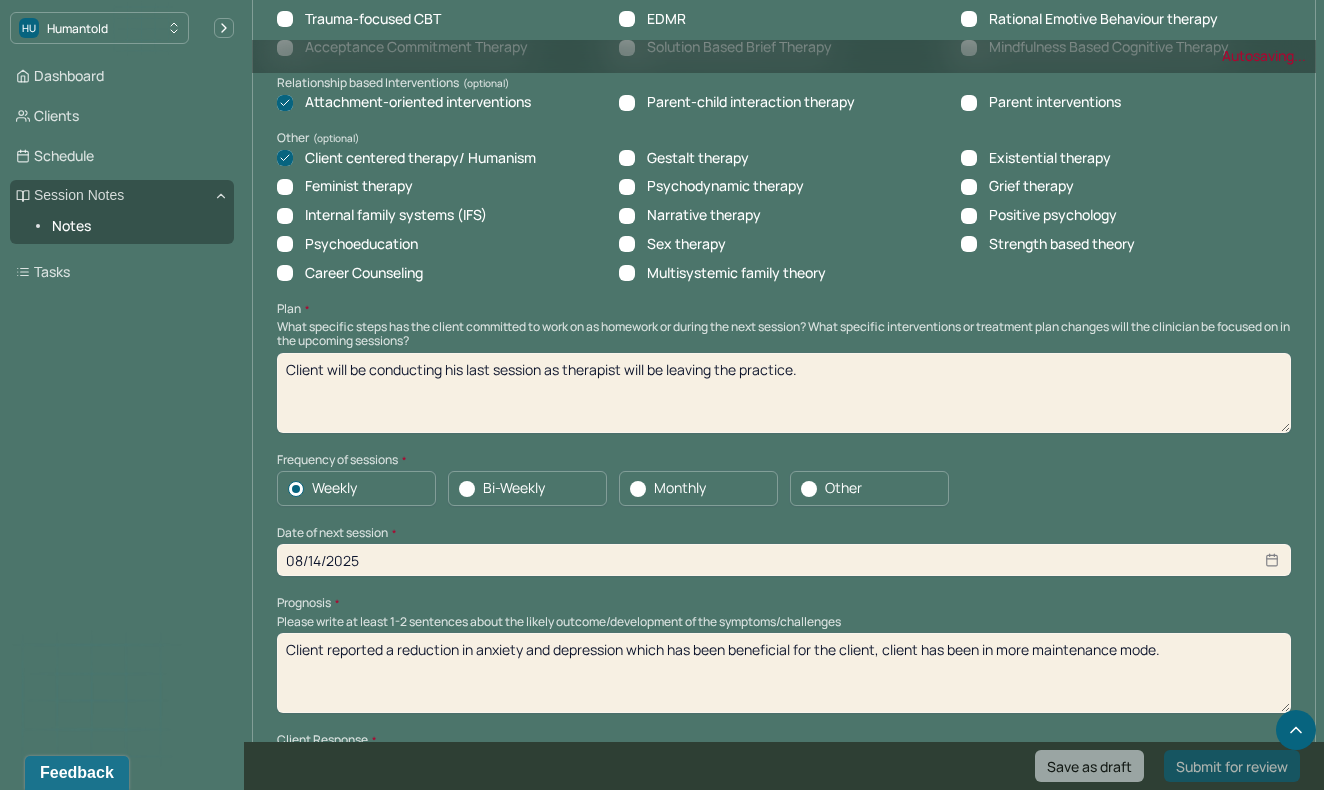 type on "Client reported a reduction in anxiety and depression which has been beneficial for the client, client has been in more maintenance mode." 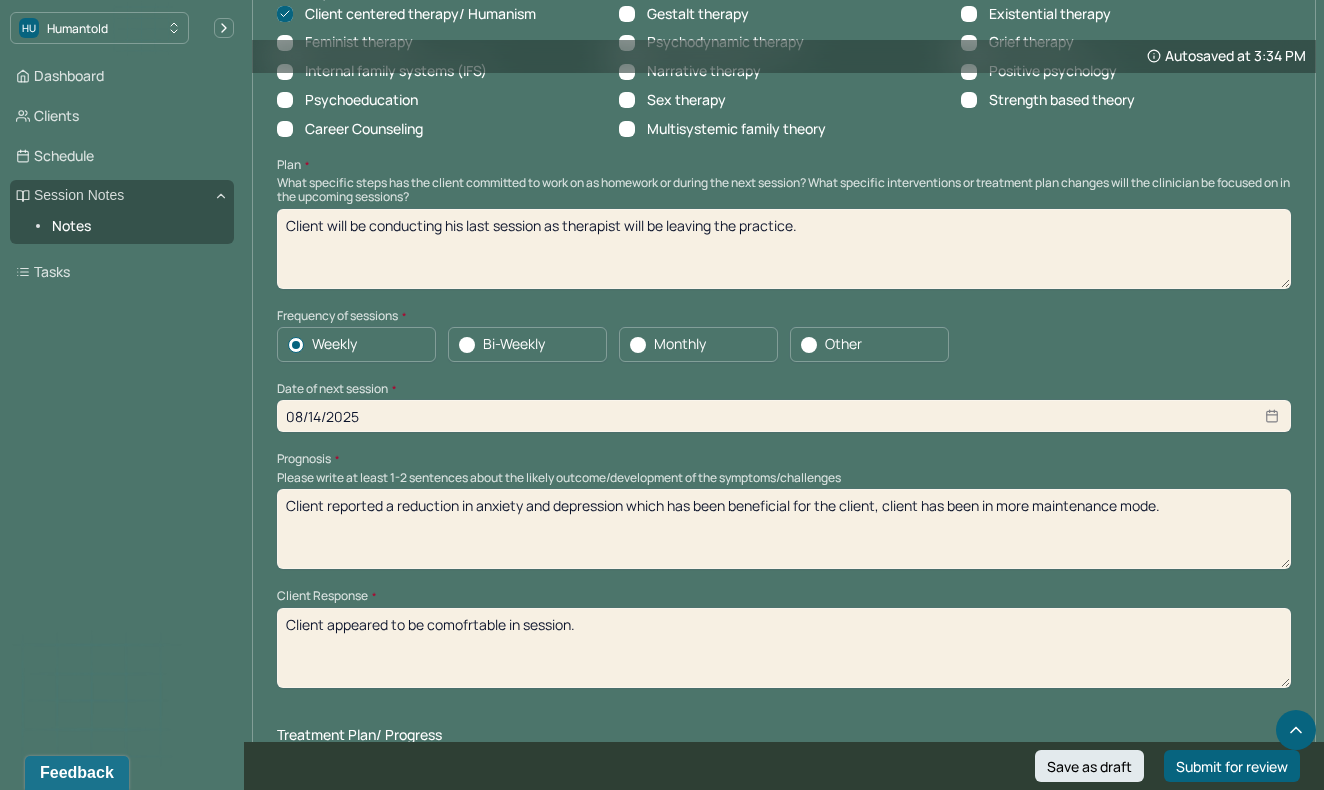 scroll, scrollTop: 2036, scrollLeft: 0, axis: vertical 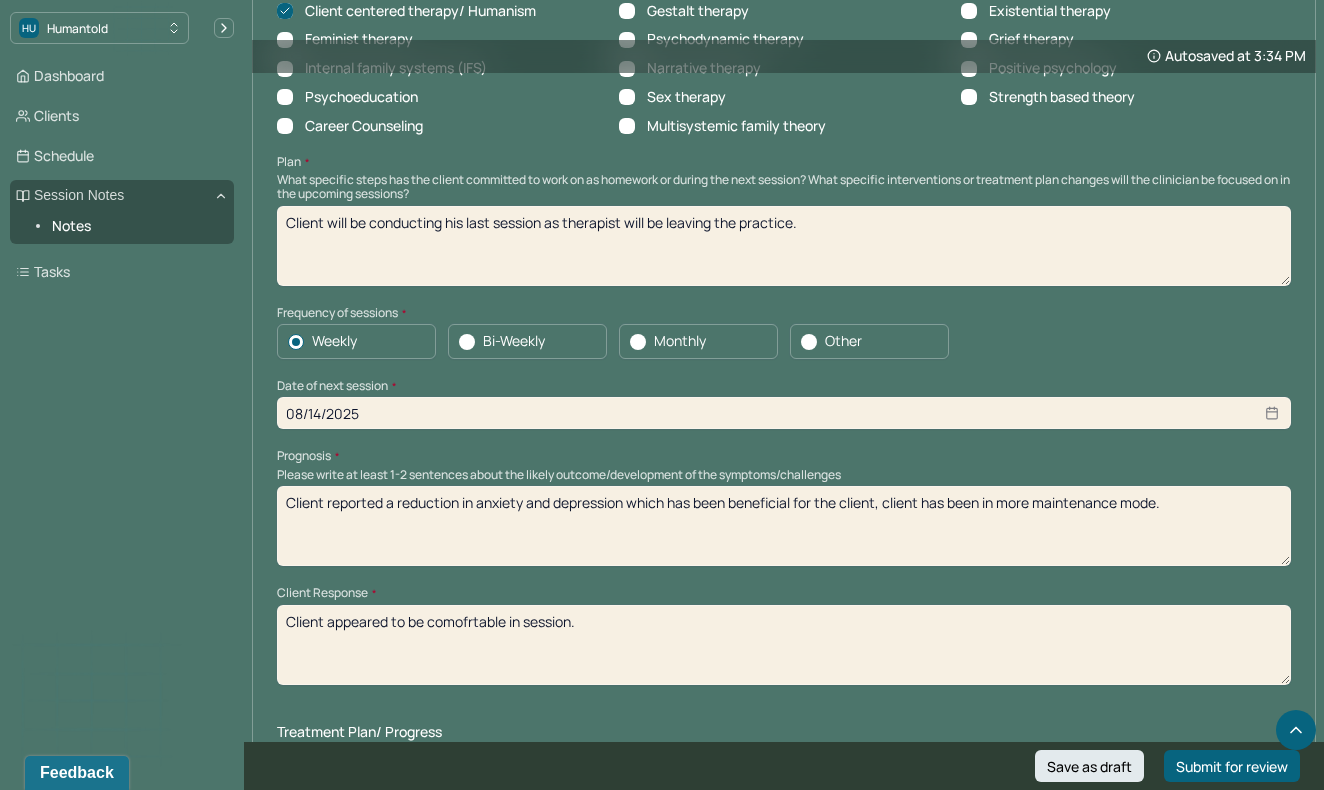 click on "Client appeared to be comofrtable in session." at bounding box center [784, 645] 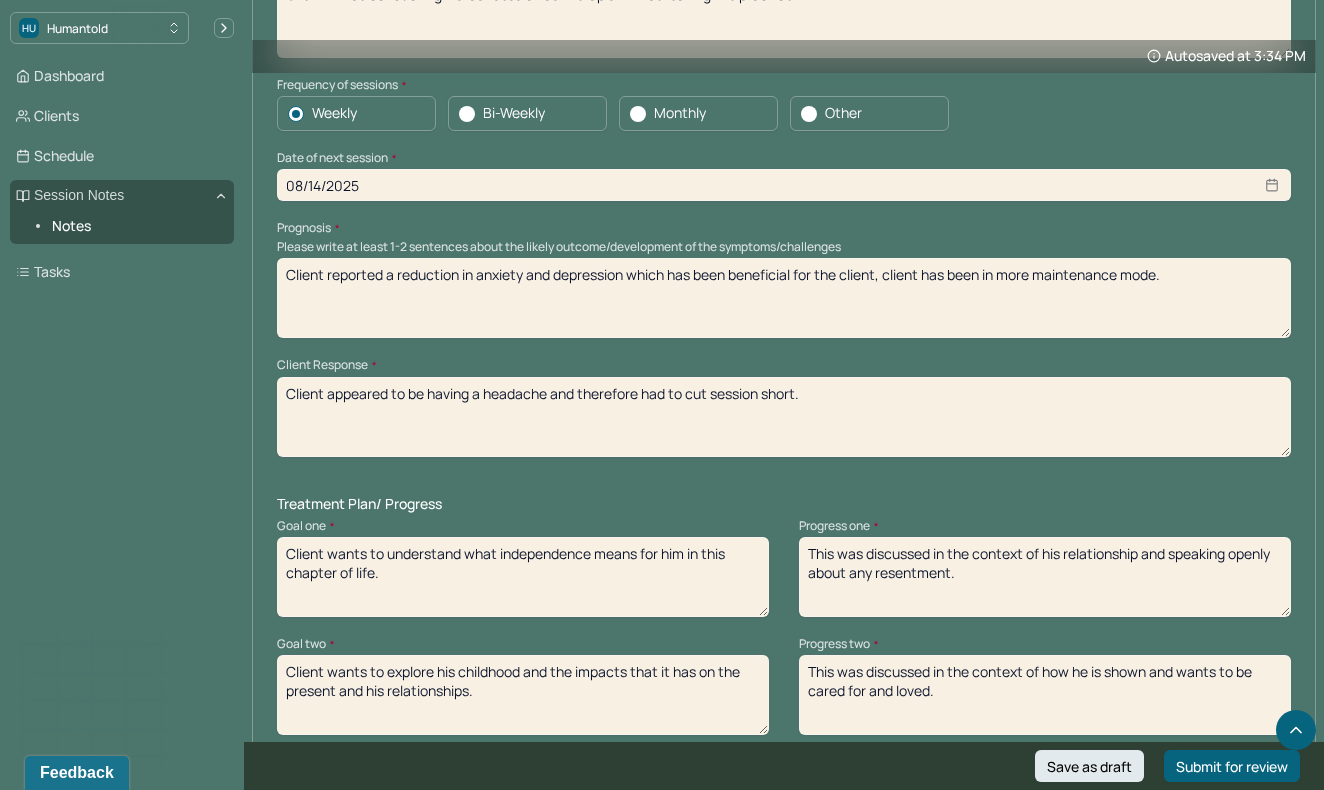 scroll, scrollTop: 2319, scrollLeft: 0, axis: vertical 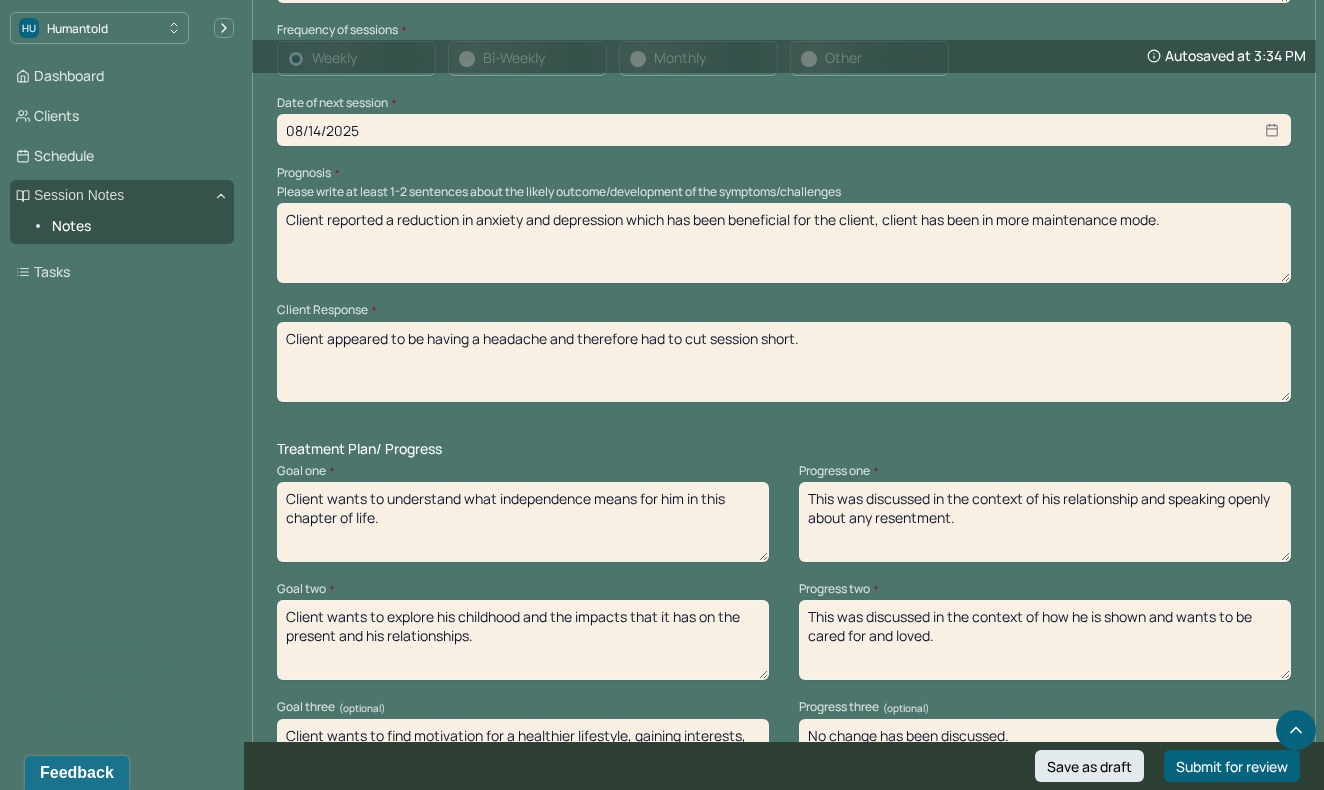 type on "Client appeared to be having a headache and therefore had to cut session short." 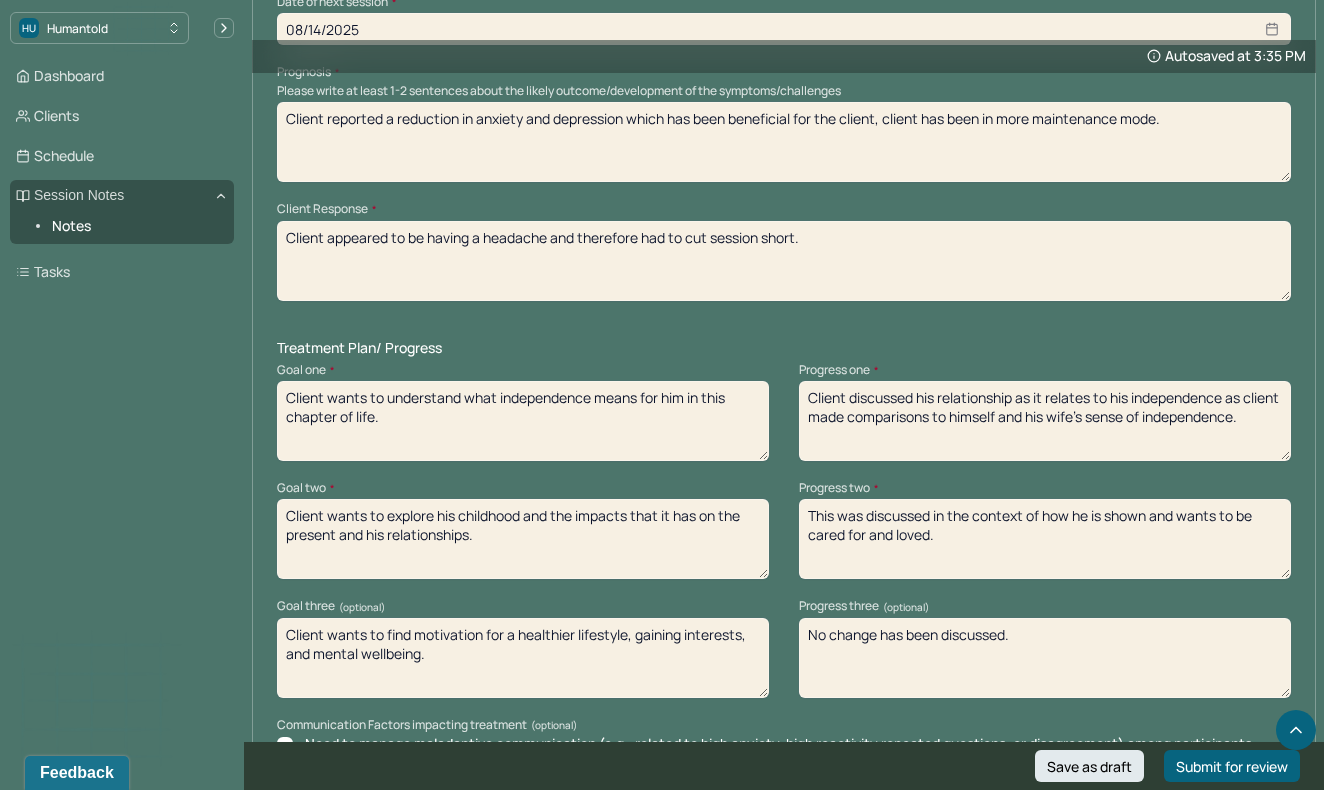 scroll, scrollTop: 2423, scrollLeft: 0, axis: vertical 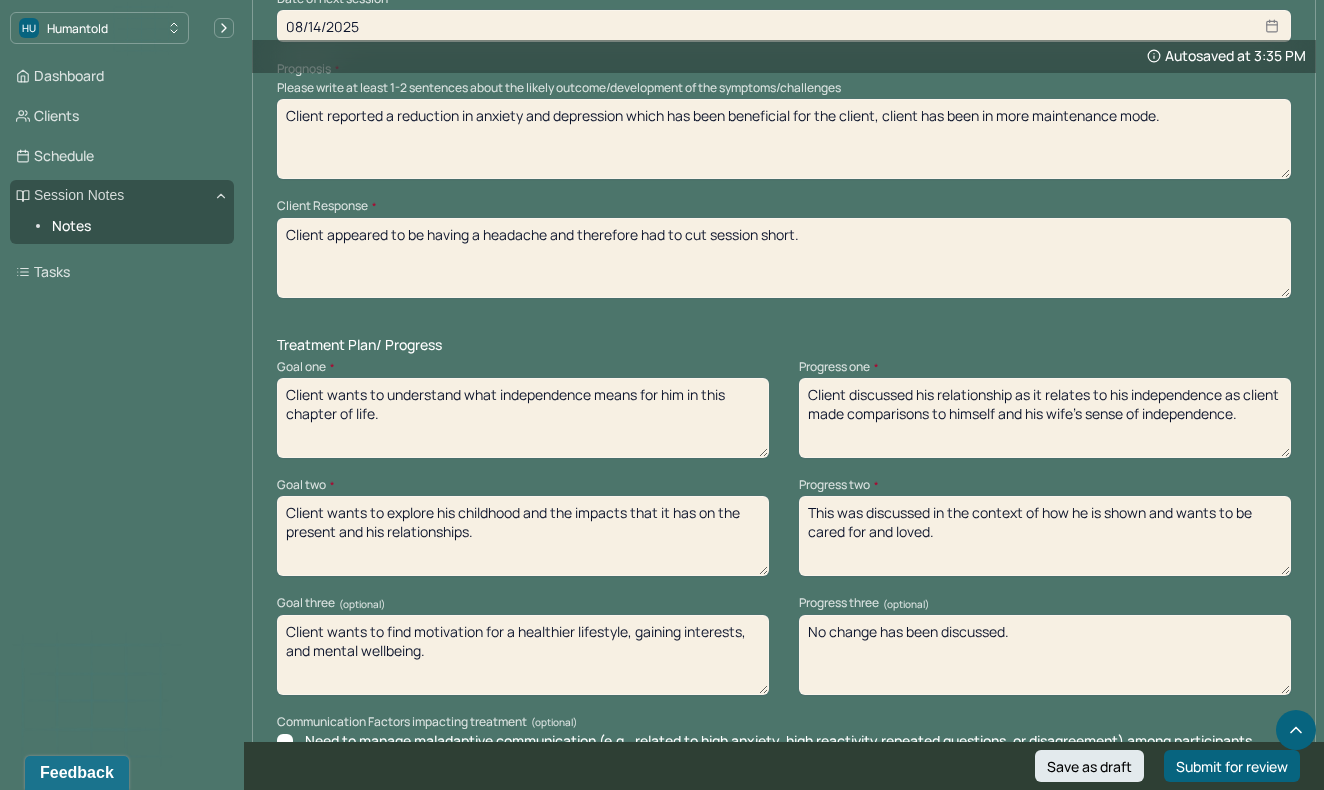 type on "Client discussed his relationship as it relates to his independence as client made comparisons to himself and his wife's sense of independence." 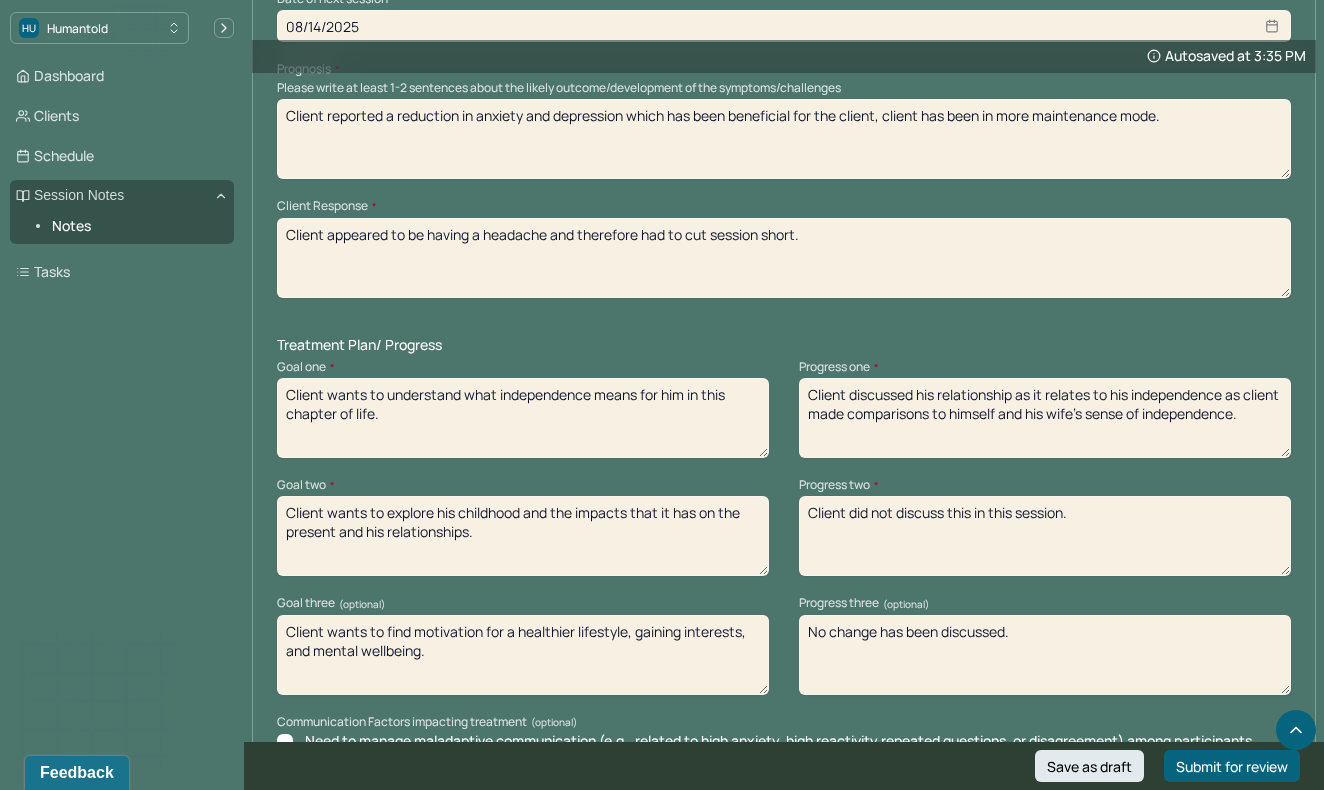 type on "Client did not discuss this in this session." 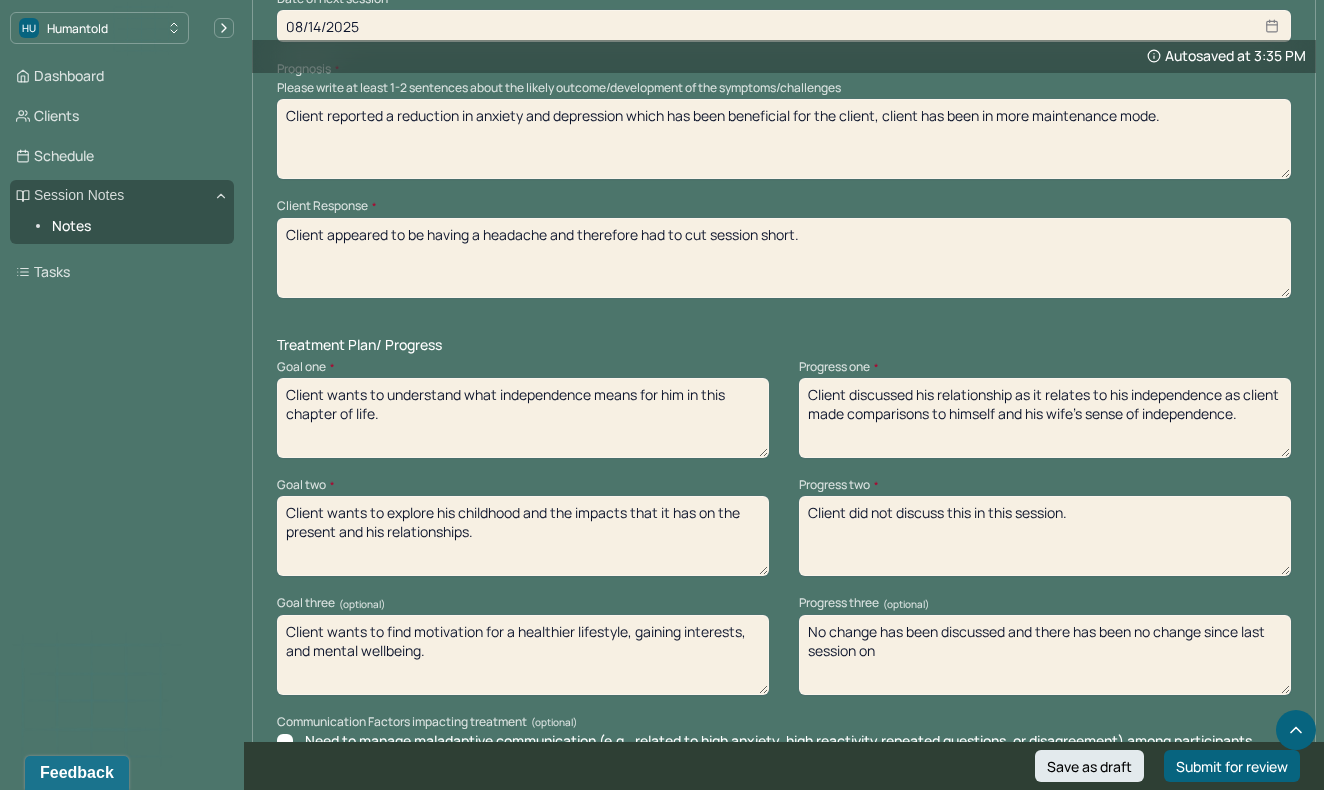 click on "Dashboard Clients Schedule Session Notes Notes Tasks KV [LAST] [LAST] provider Logout" at bounding box center [122, 415] 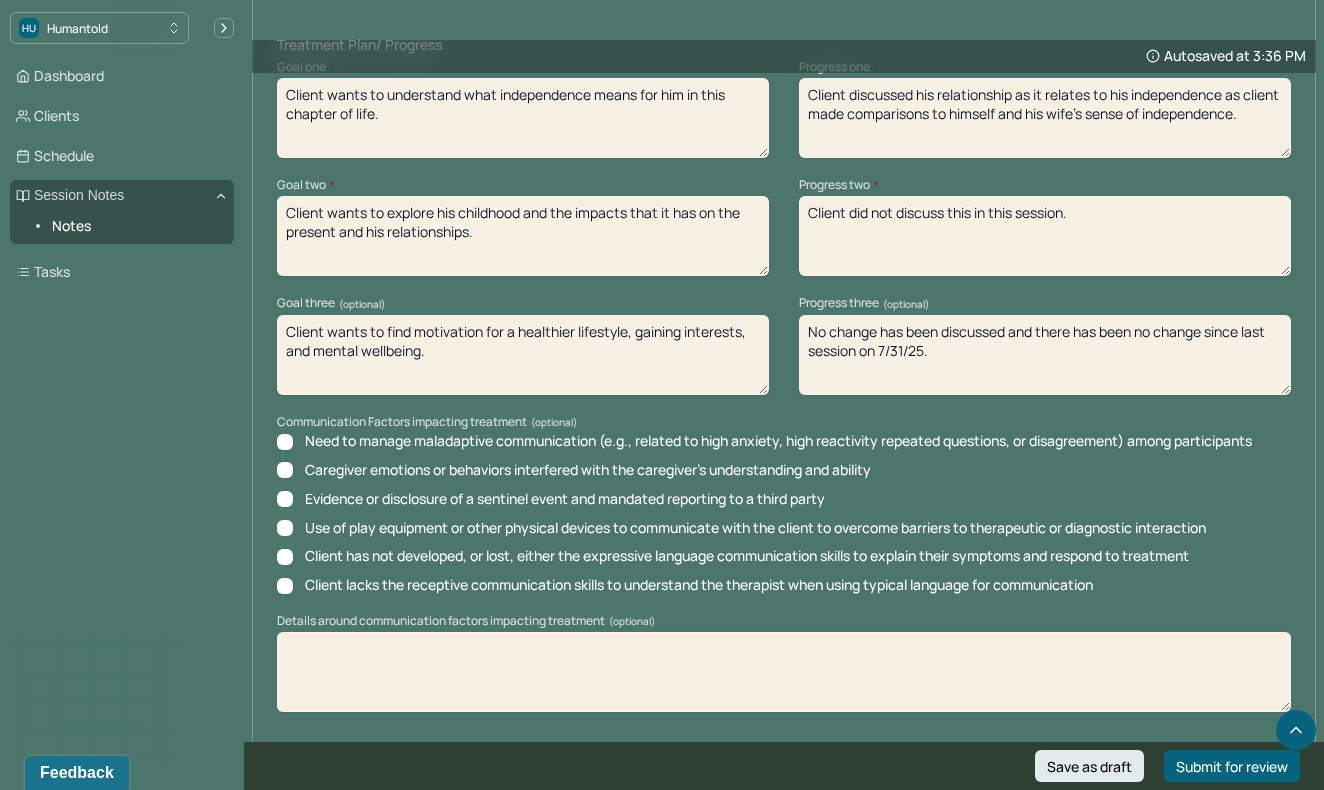 scroll, scrollTop: 2764, scrollLeft: 0, axis: vertical 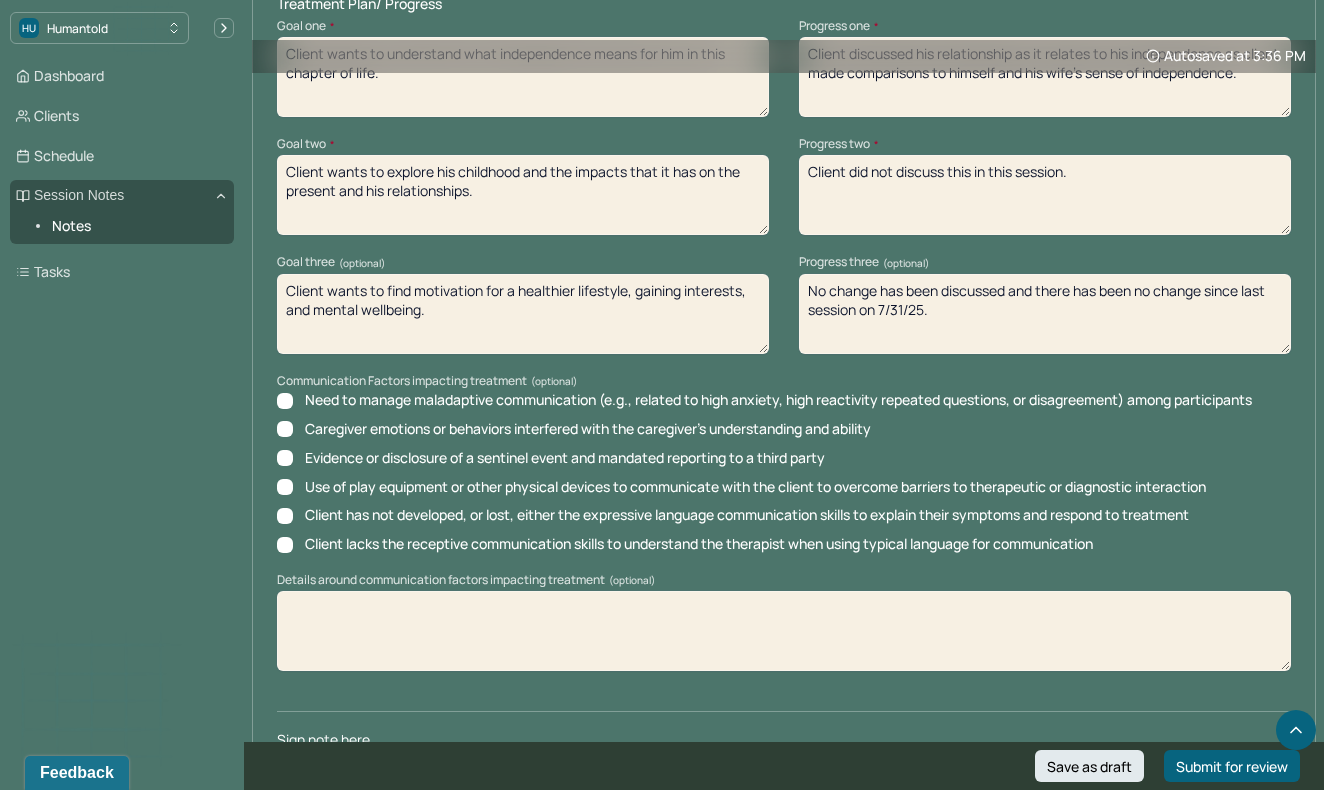 type on "No change has been discussed and there has been no change since last session on 7/31/25." 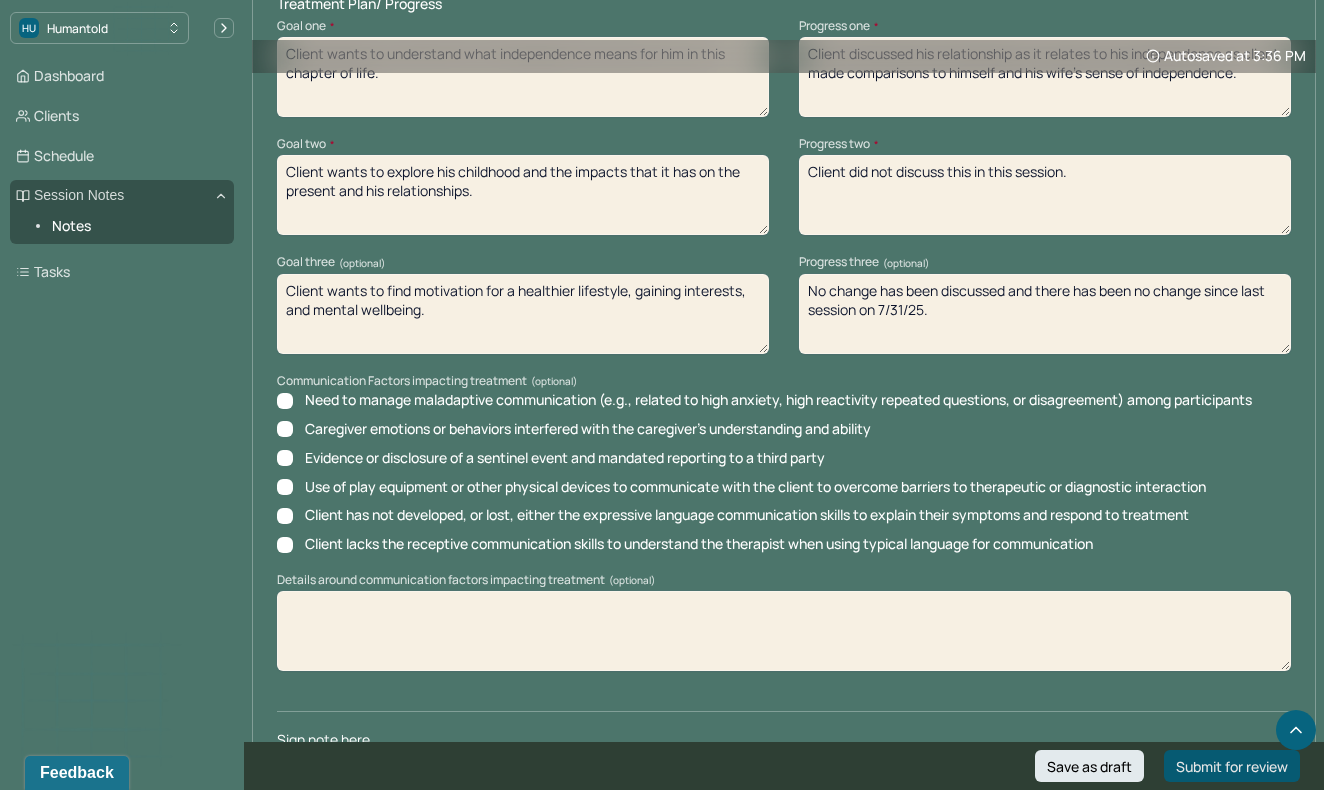 type on "KV" 